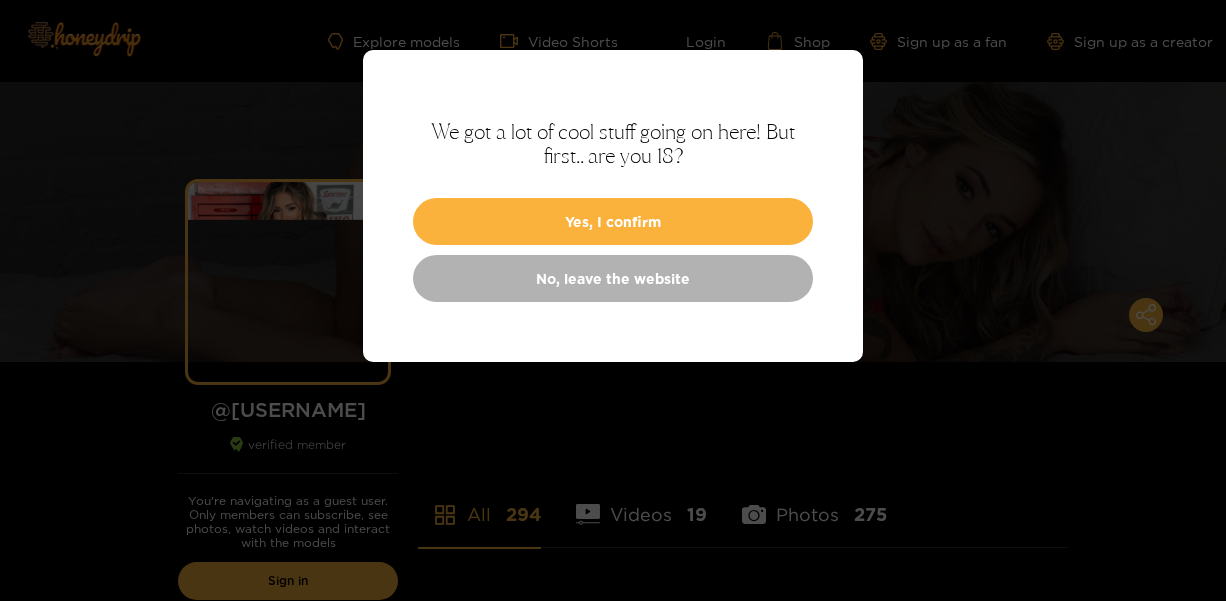scroll, scrollTop: 0, scrollLeft: 0, axis: both 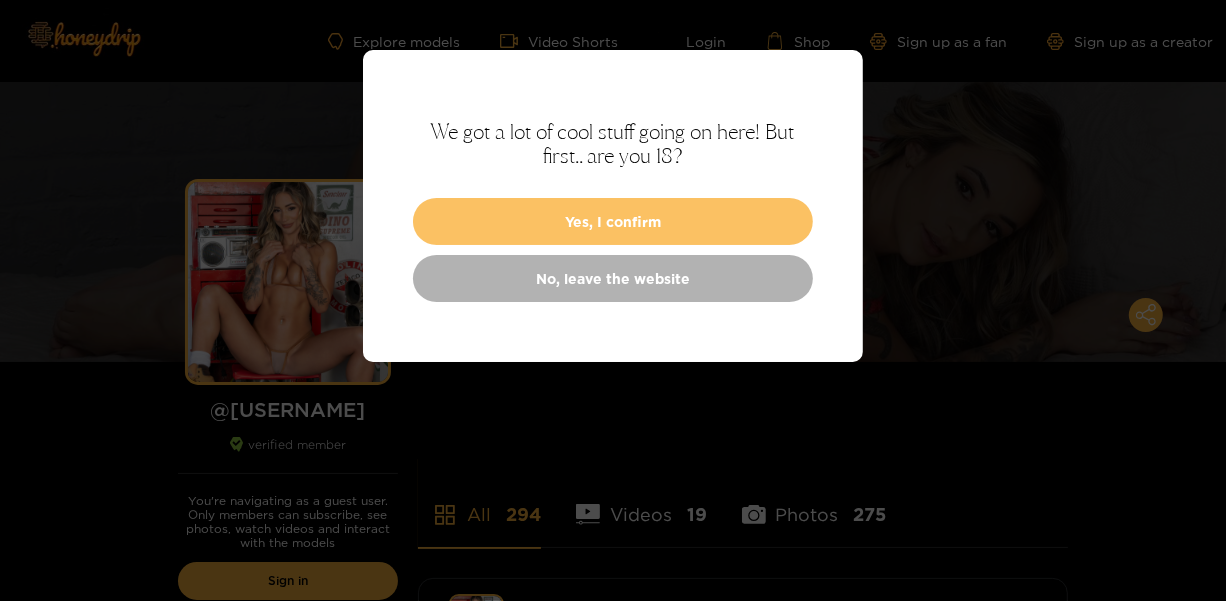 click on "Yes, I confirm" at bounding box center (613, 221) 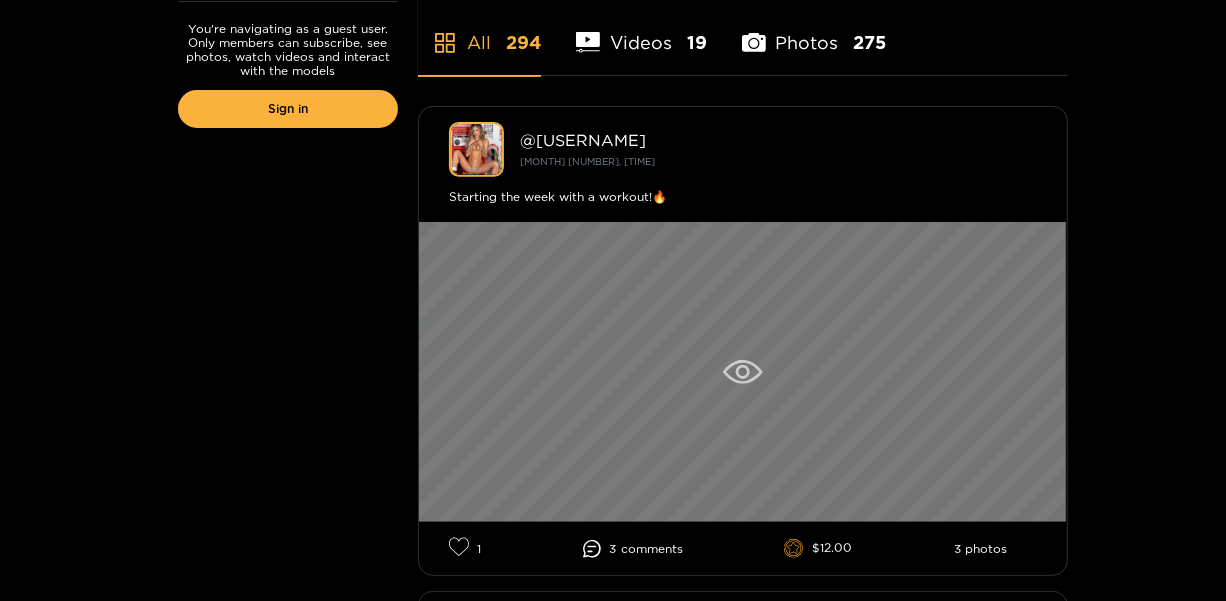 scroll, scrollTop: 480, scrollLeft: 0, axis: vertical 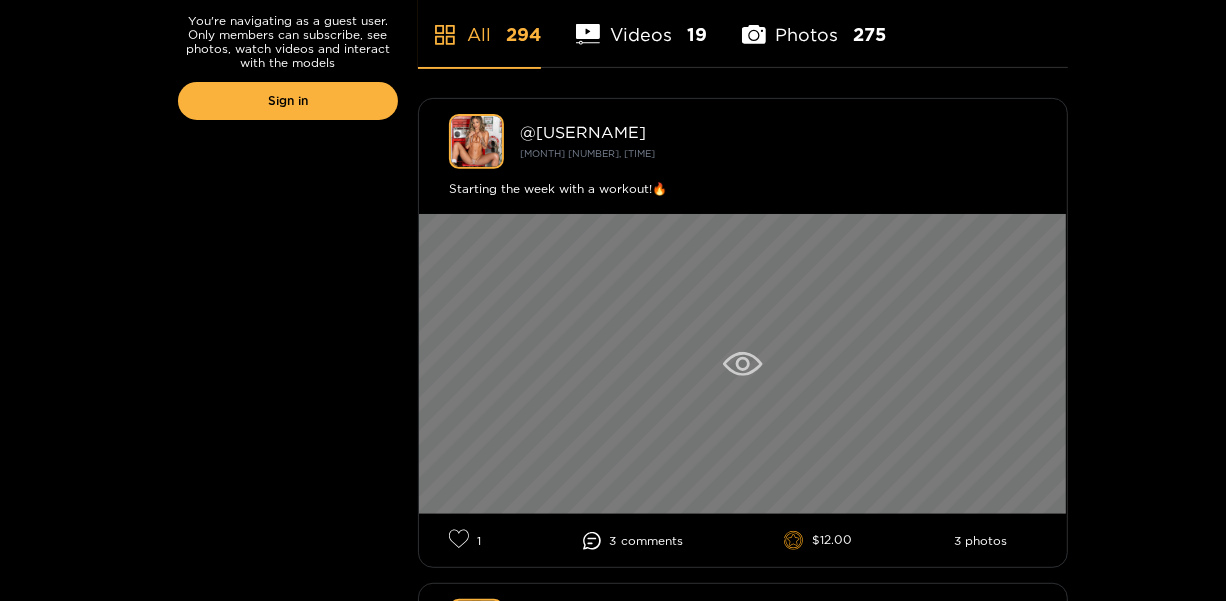 click at bounding box center (743, 364) 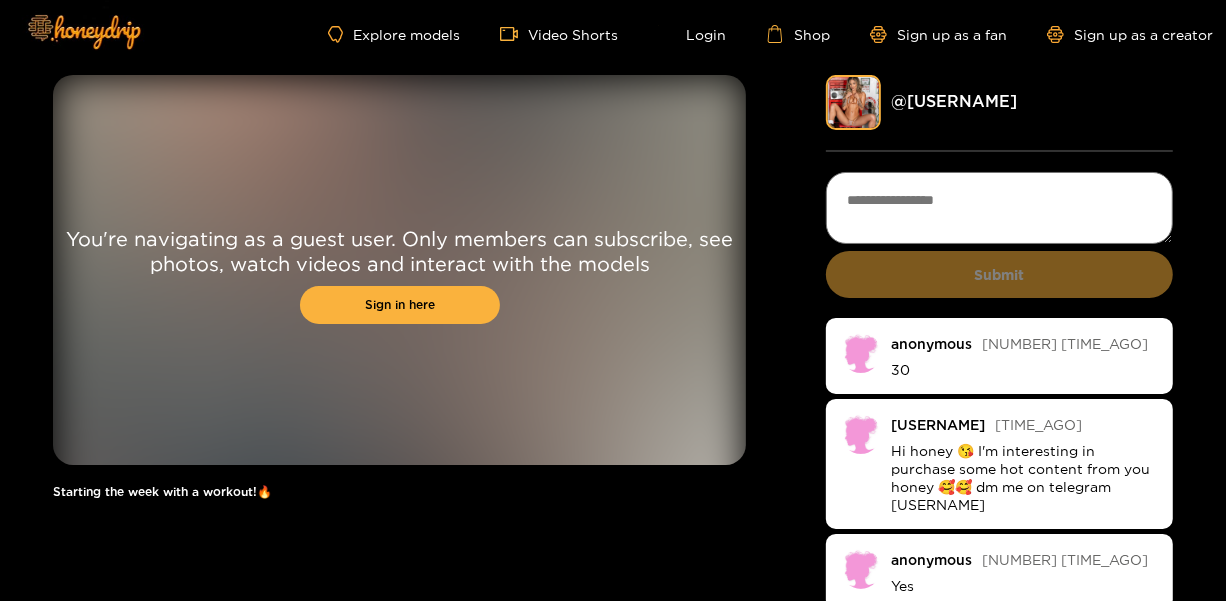 scroll, scrollTop: 0, scrollLeft: 0, axis: both 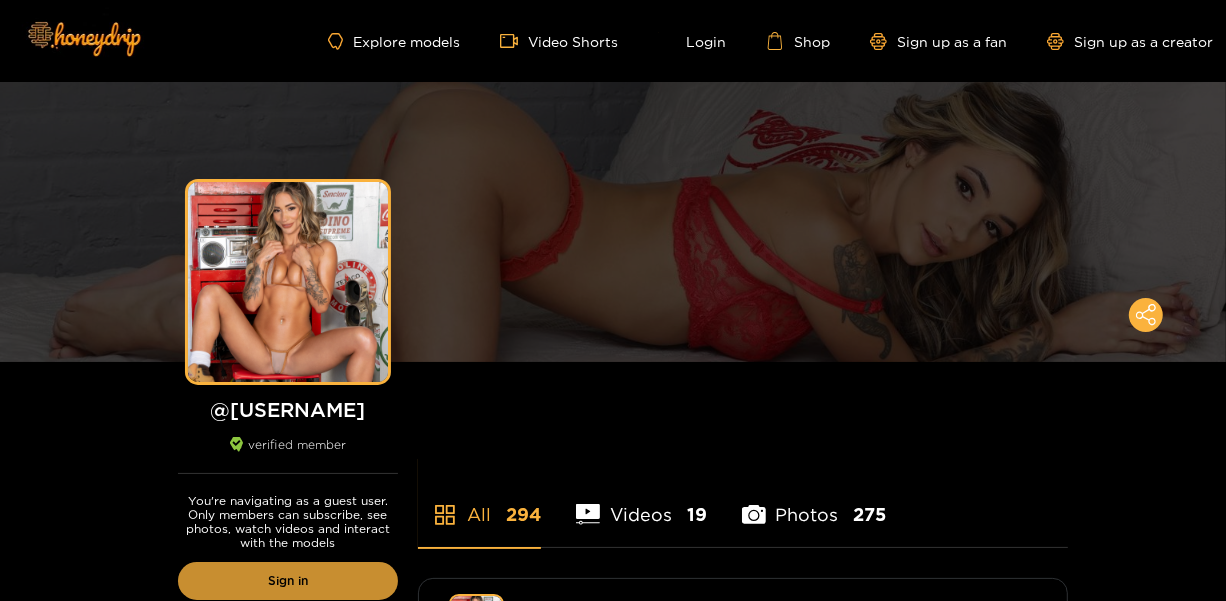 click on "Sign in" at bounding box center (288, 581) 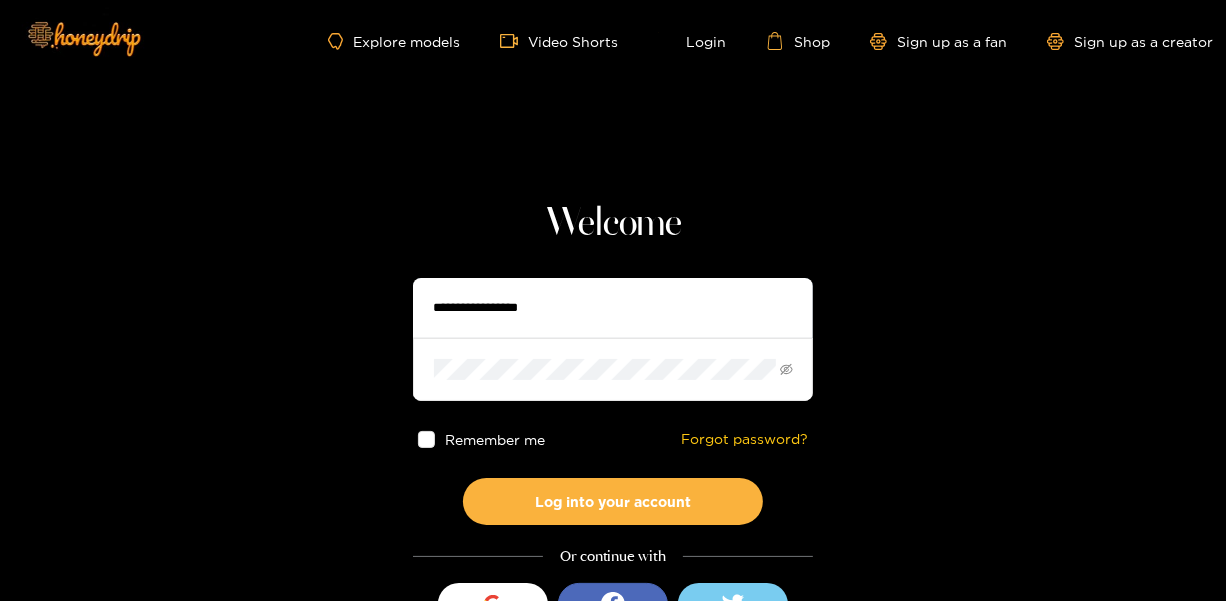 click at bounding box center [613, 308] 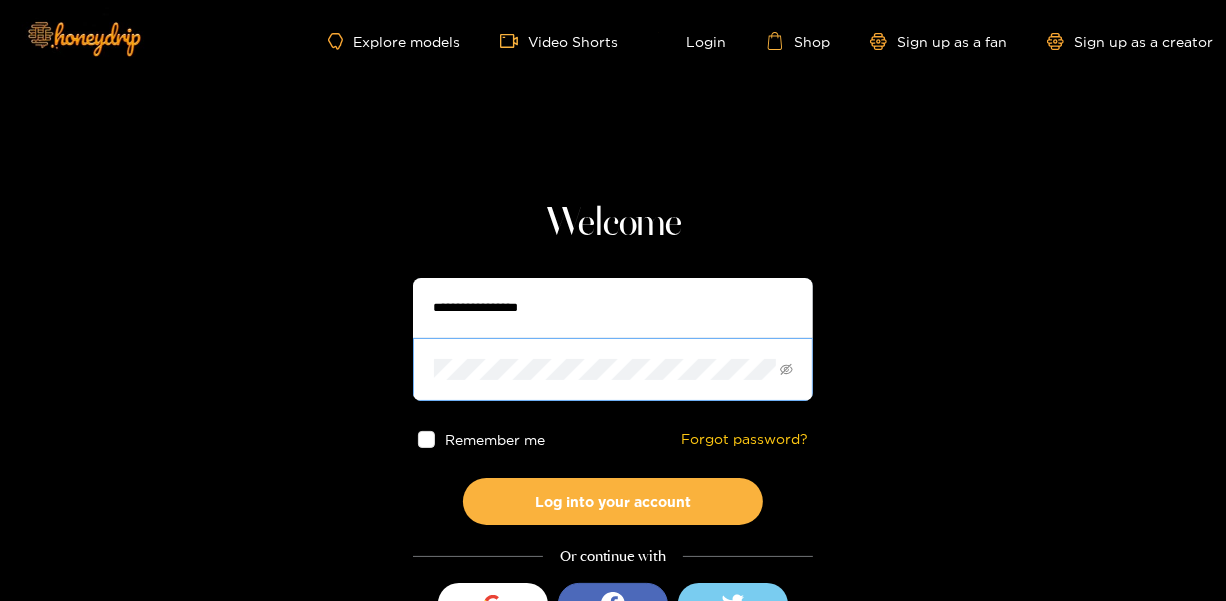 type on "**********" 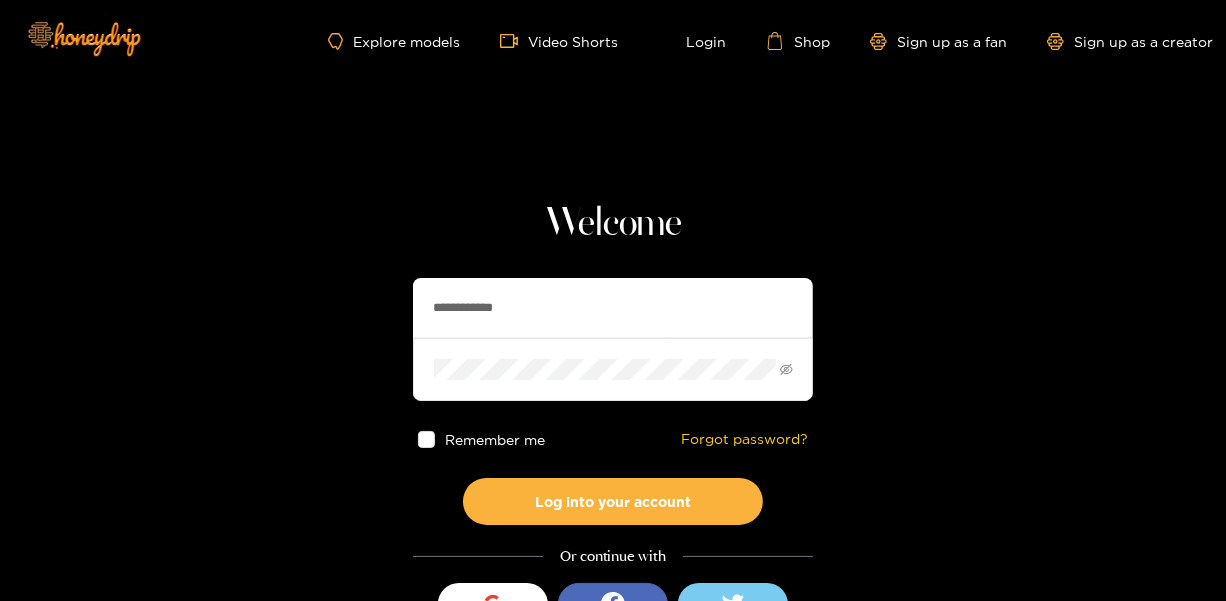 click on "**********" at bounding box center (613, 308) 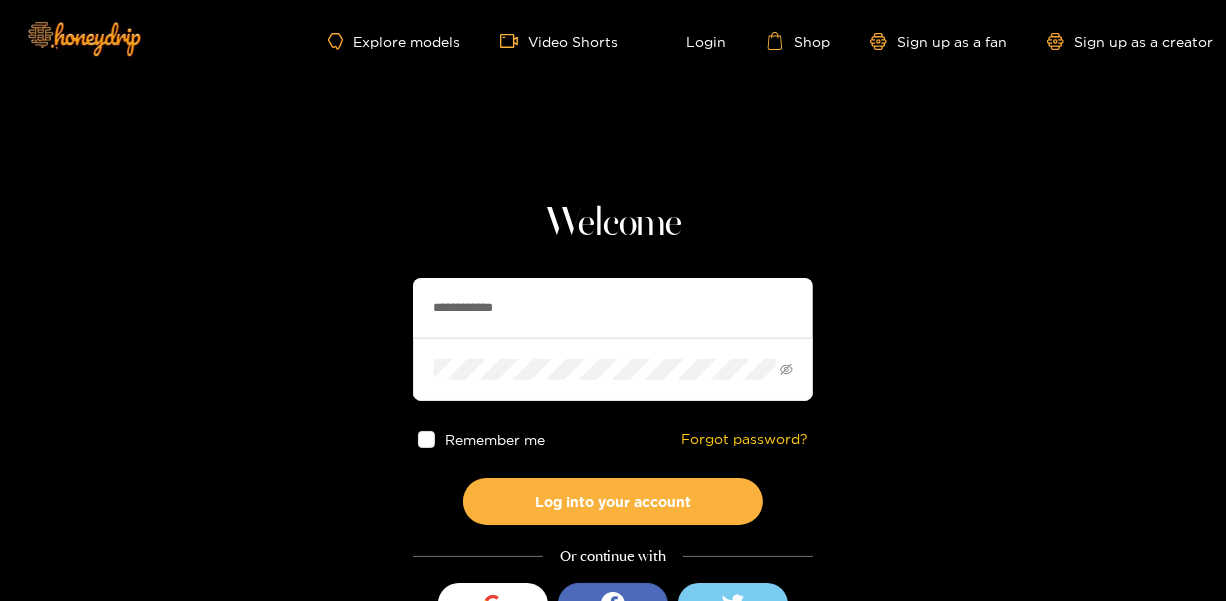 click on "**********" at bounding box center [613, 308] 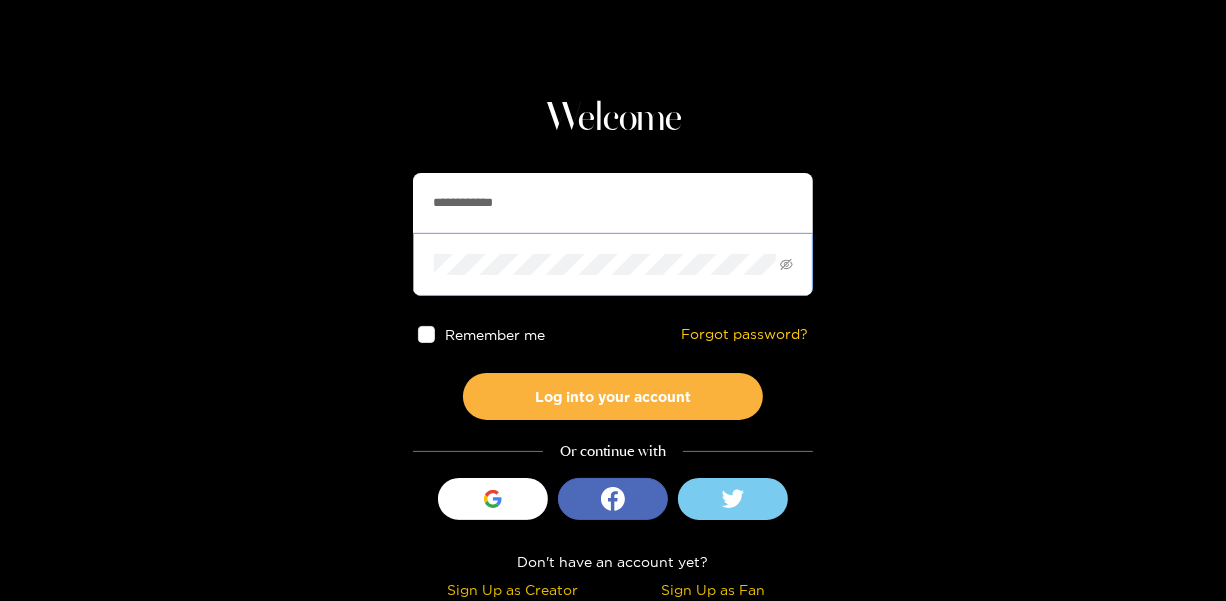 scroll, scrollTop: 108, scrollLeft: 0, axis: vertical 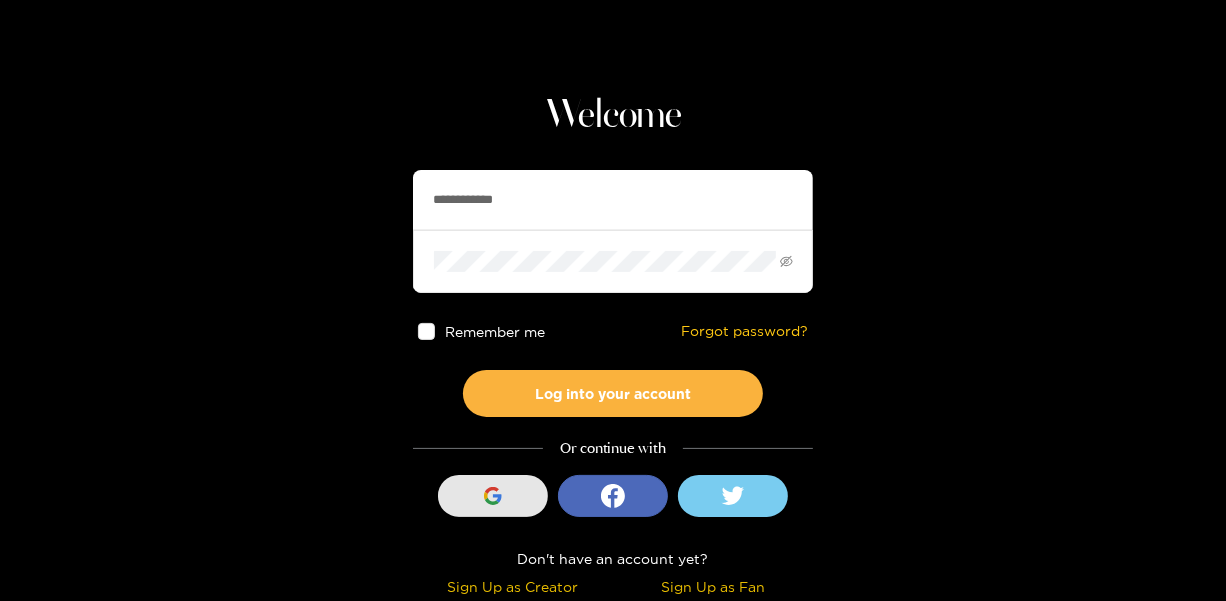 click 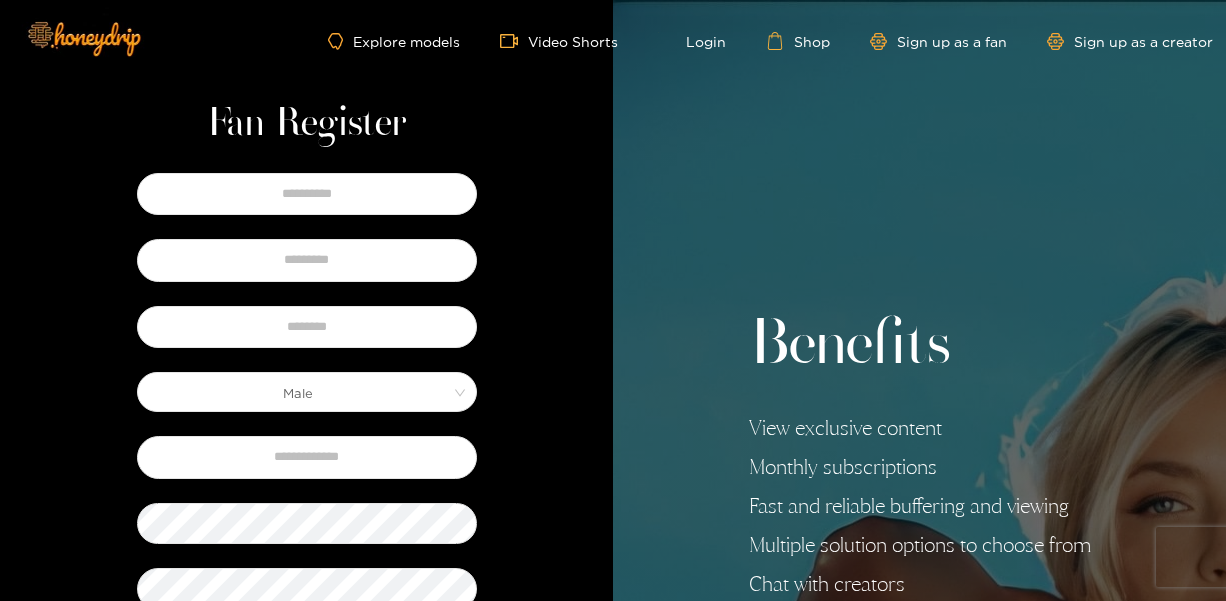 scroll, scrollTop: 0, scrollLeft: 0, axis: both 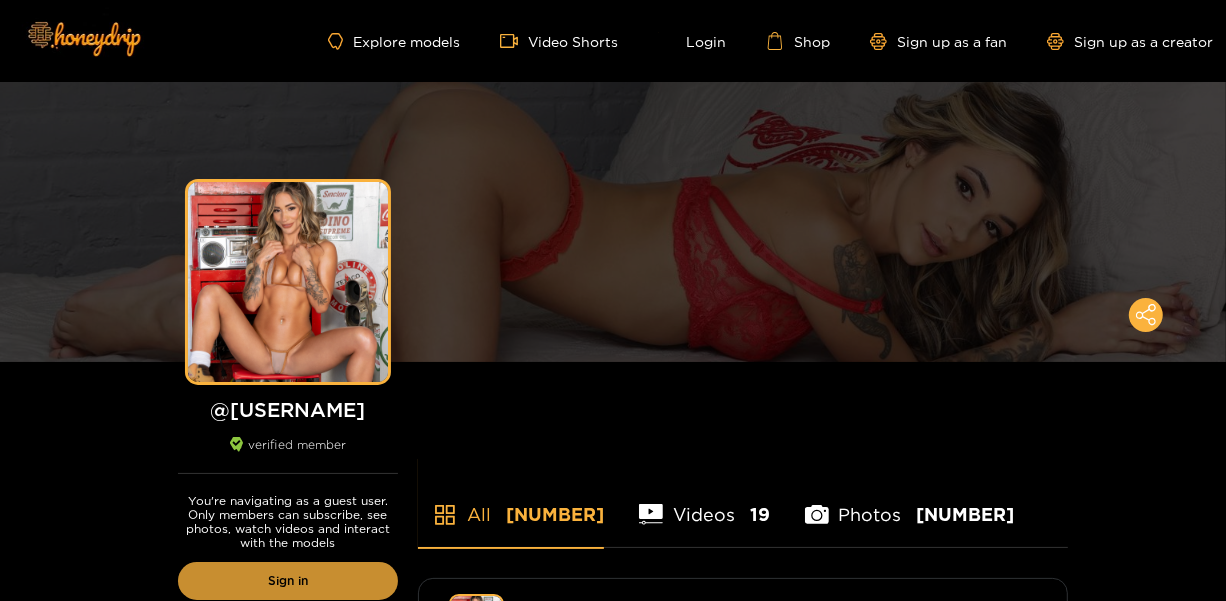 click on "Sign in" at bounding box center [288, 581] 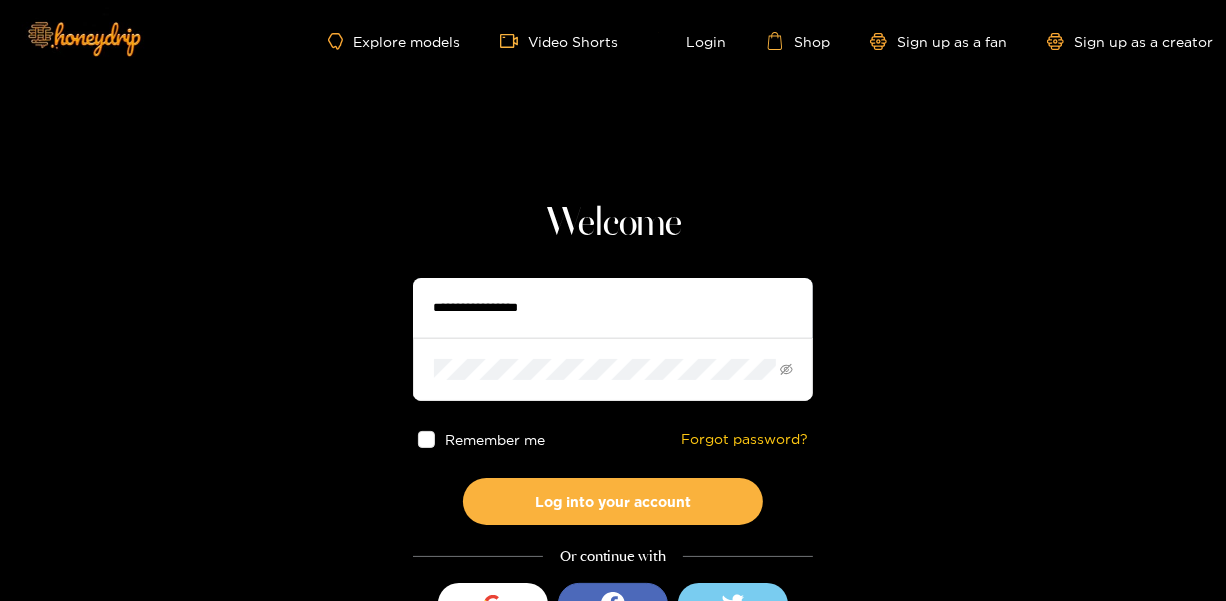 click at bounding box center [613, 308] 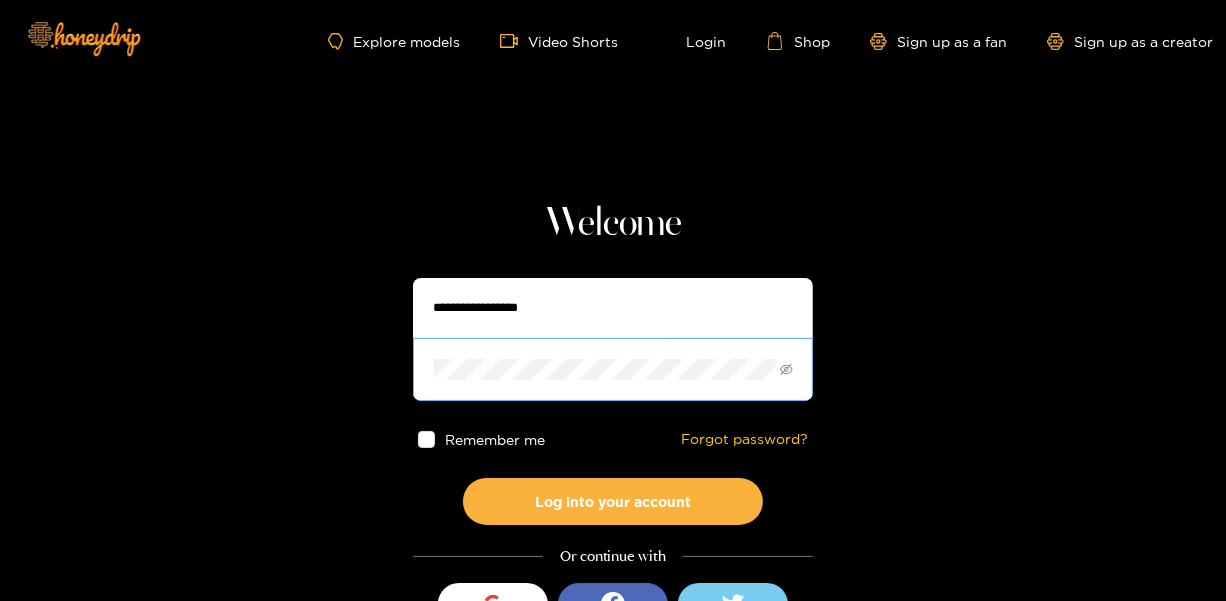 type on "**********" 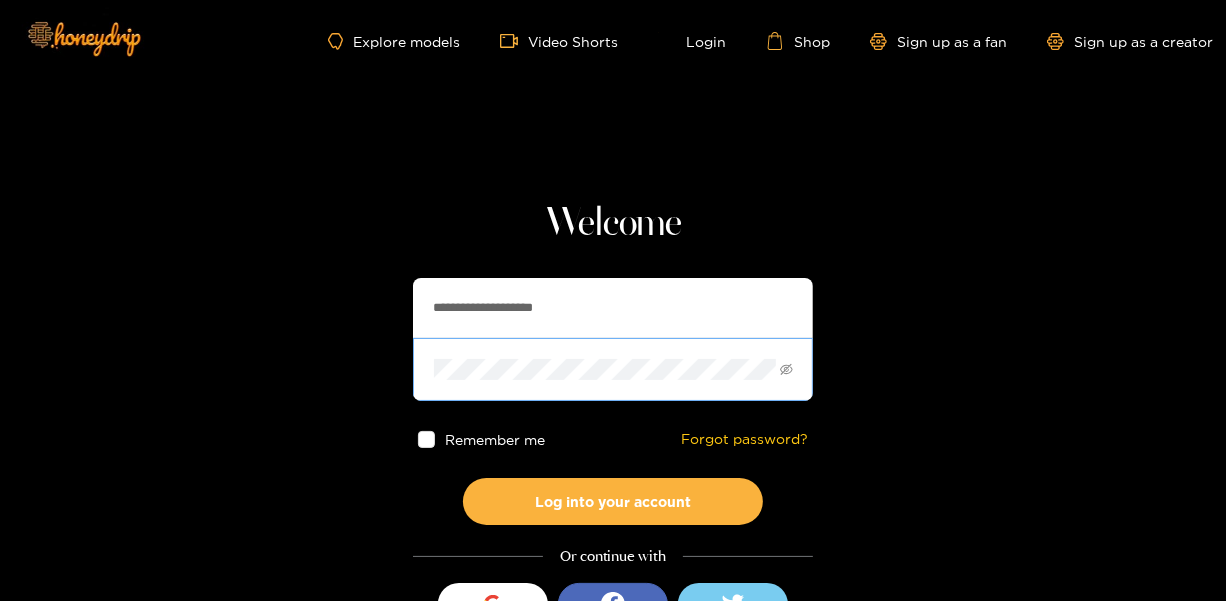 drag, startPoint x: 593, startPoint y: 345, endPoint x: 592, endPoint y: 357, distance: 12.0415945 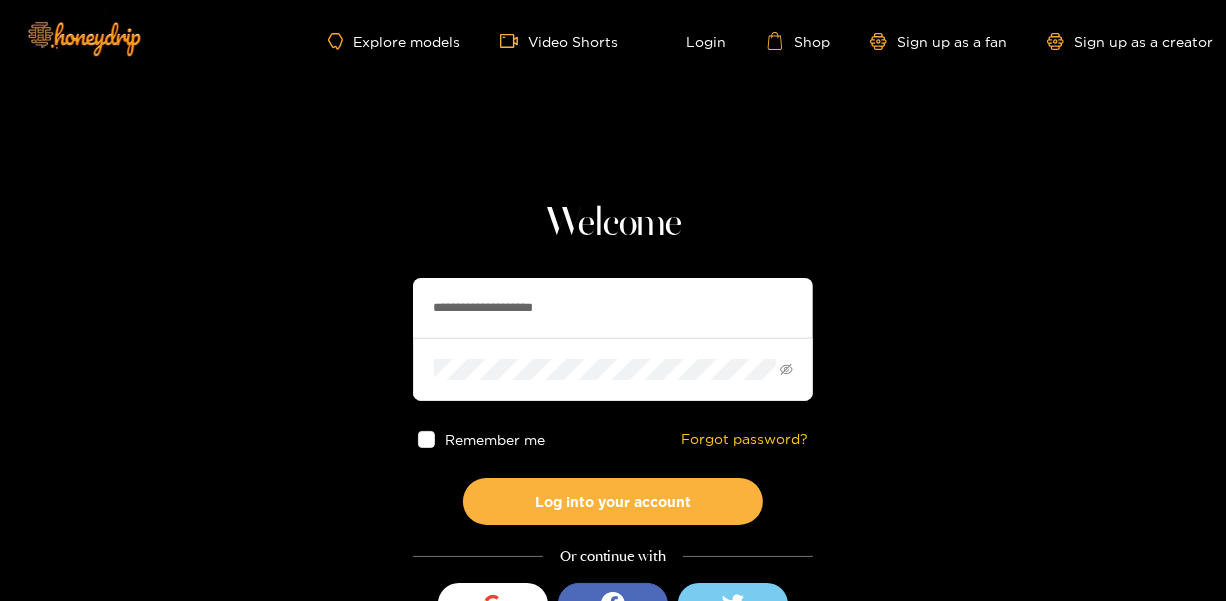 click on "Remember me" at bounding box center (481, 439) 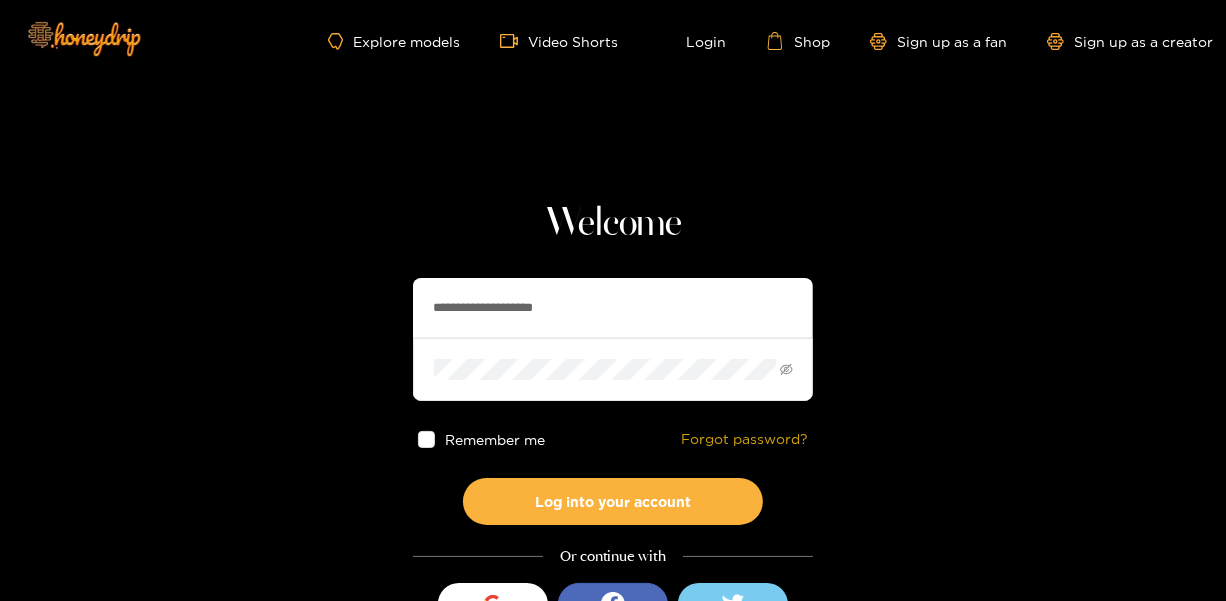 click on "Forgot password?" at bounding box center [744, 439] 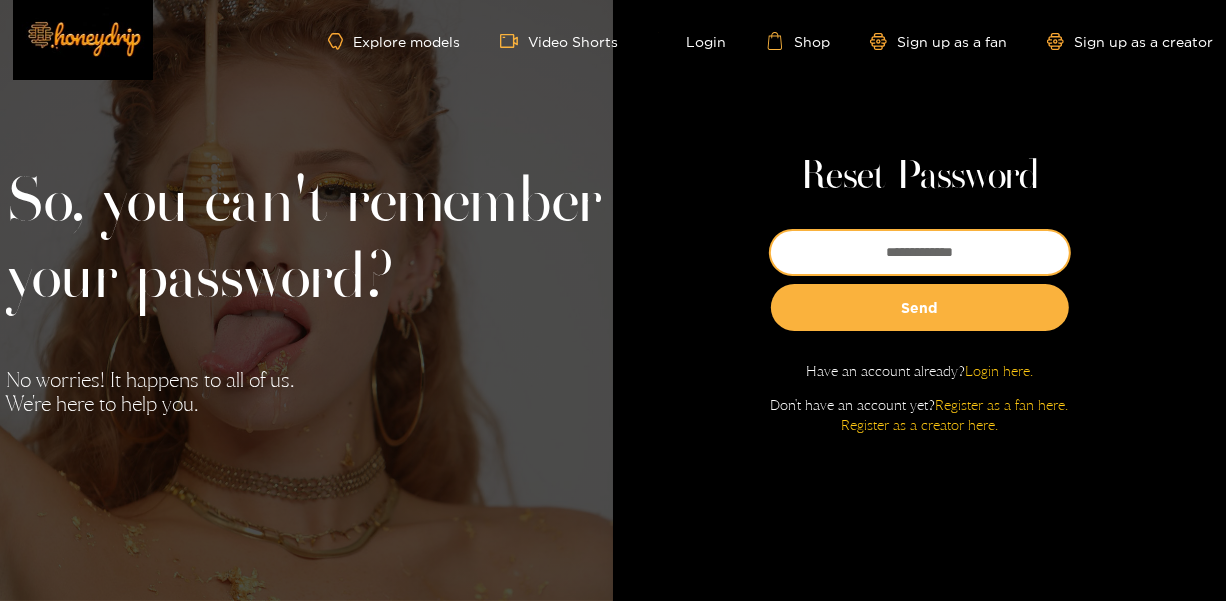 click at bounding box center (920, 252) 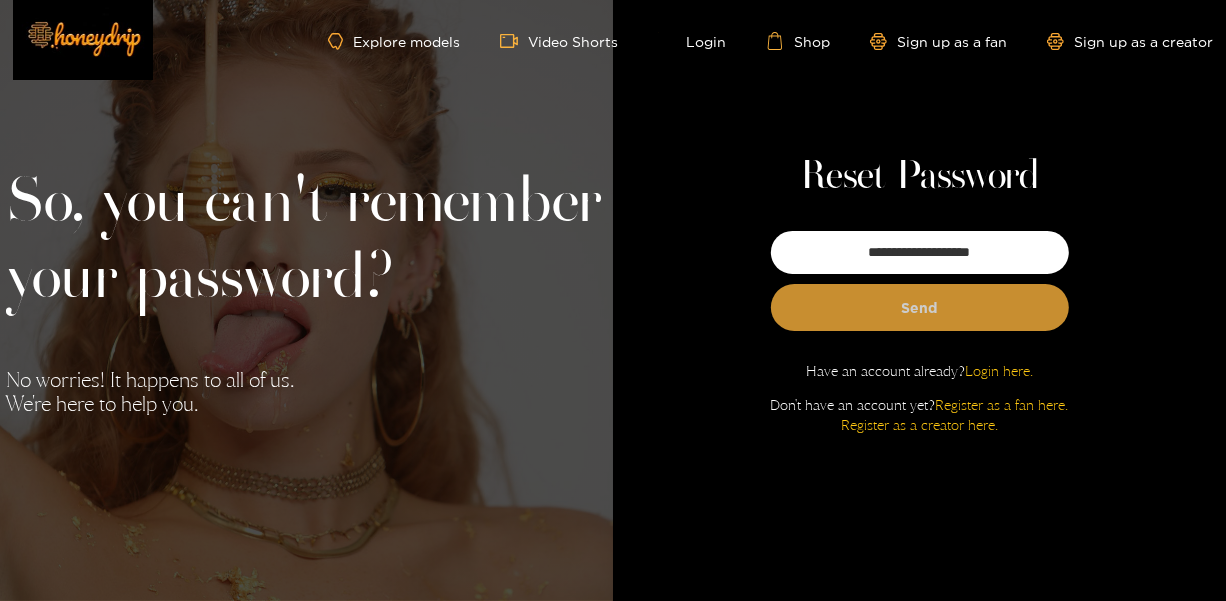 click on "Send" at bounding box center (920, 307) 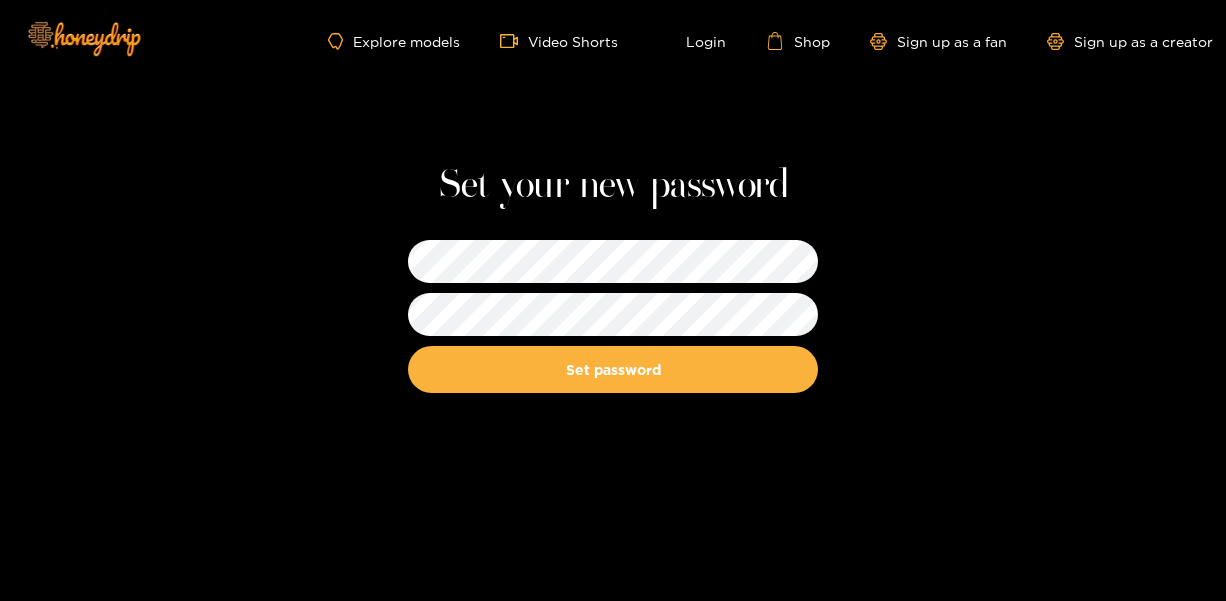 scroll, scrollTop: 0, scrollLeft: 0, axis: both 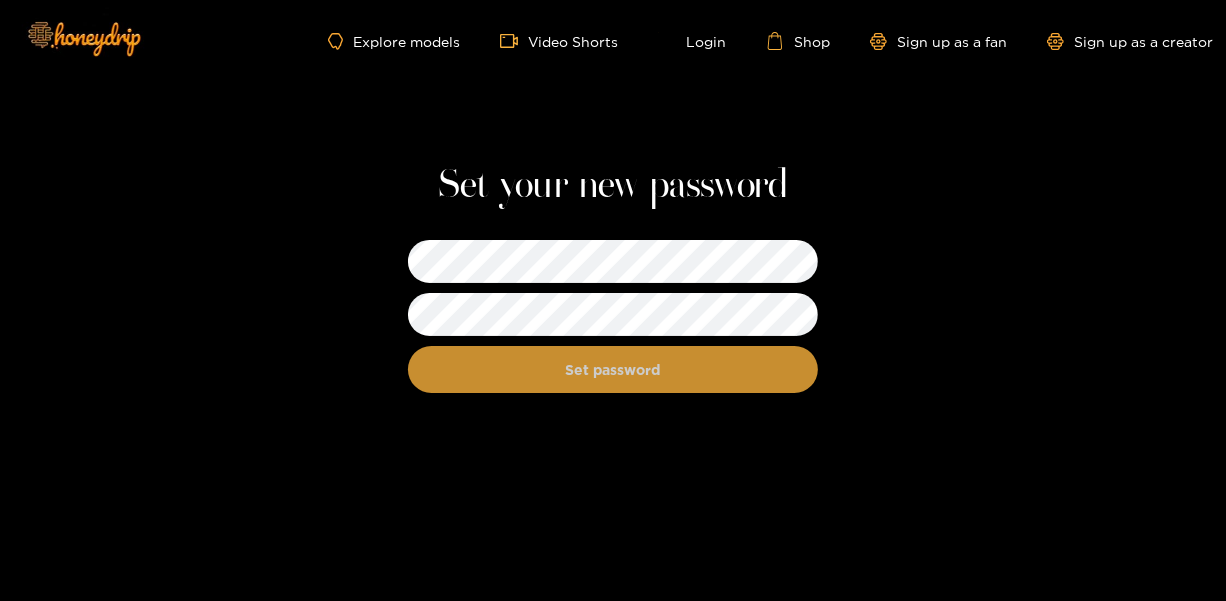 click on "Set password" at bounding box center (613, 369) 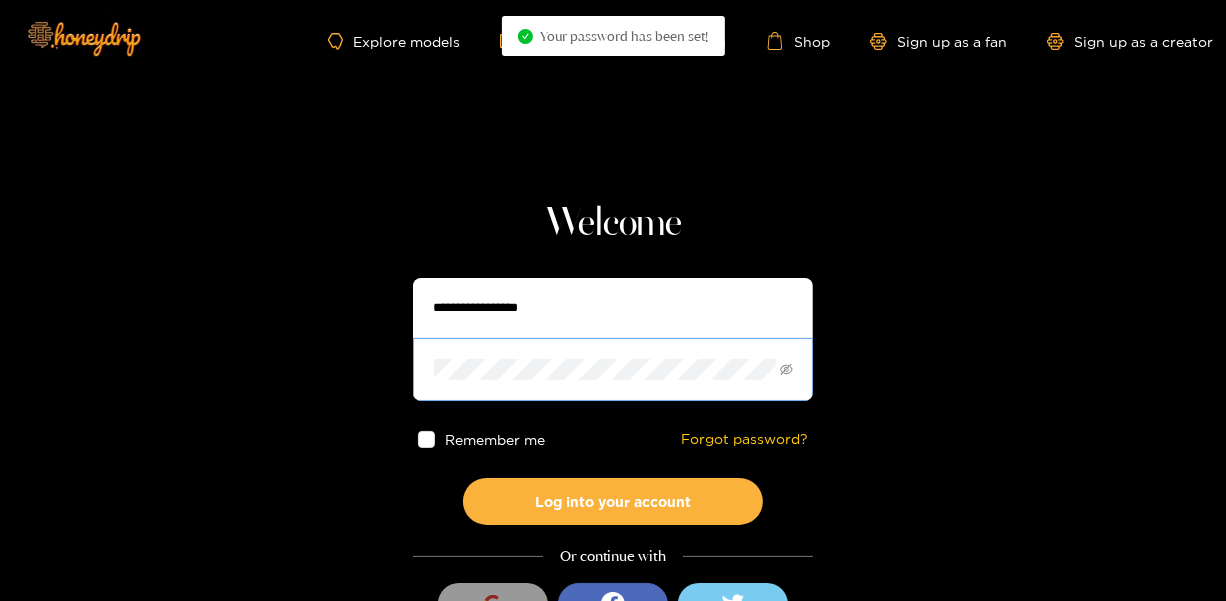 type on "**********" 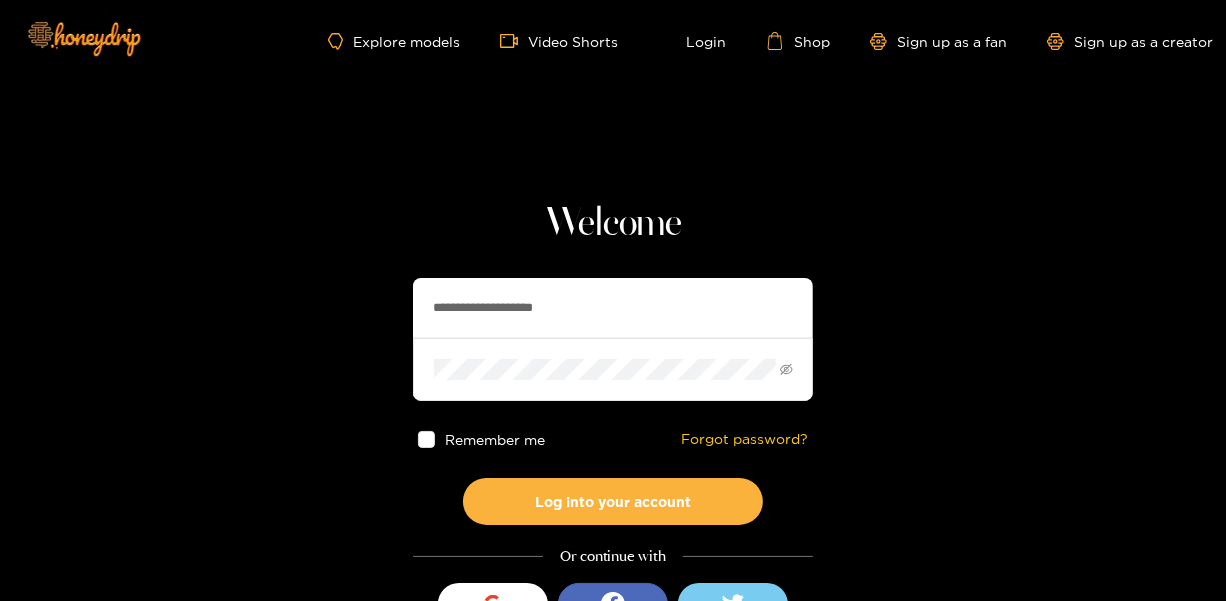 drag, startPoint x: 427, startPoint y: 434, endPoint x: 416, endPoint y: 445, distance: 15.556349 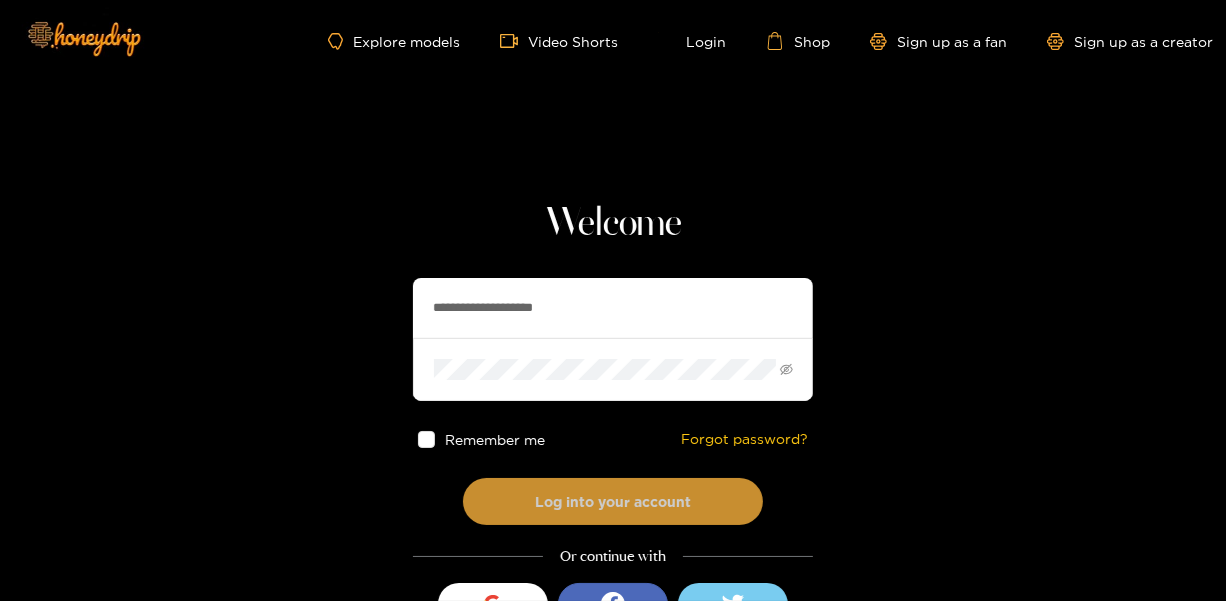 click on "Log into your account" at bounding box center [613, 501] 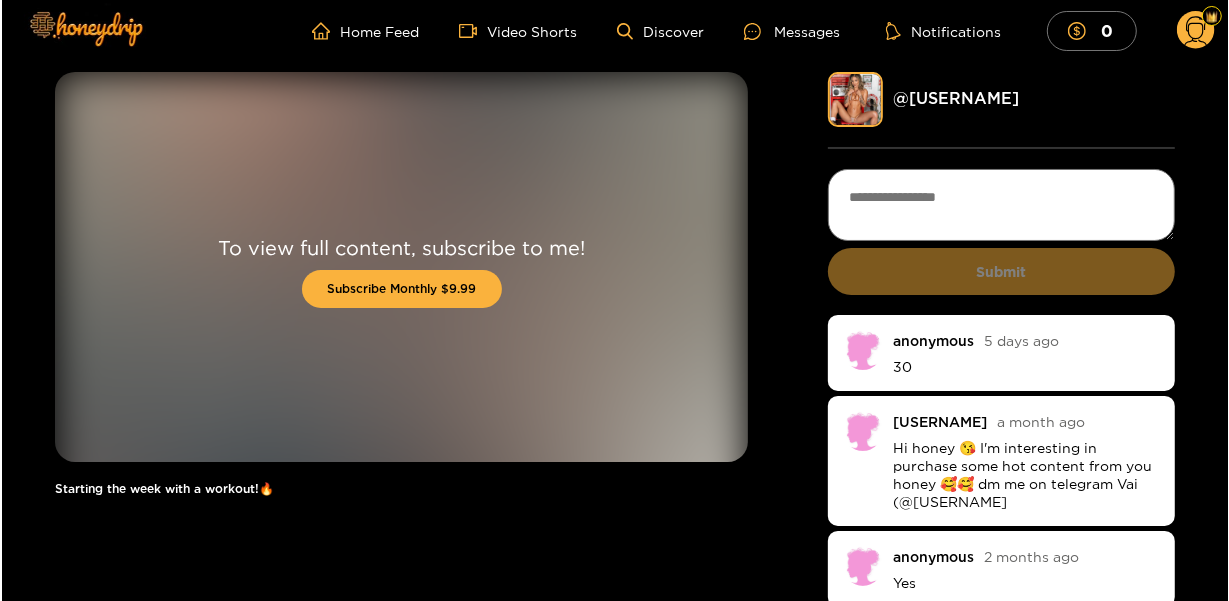 scroll, scrollTop: 0, scrollLeft: 0, axis: both 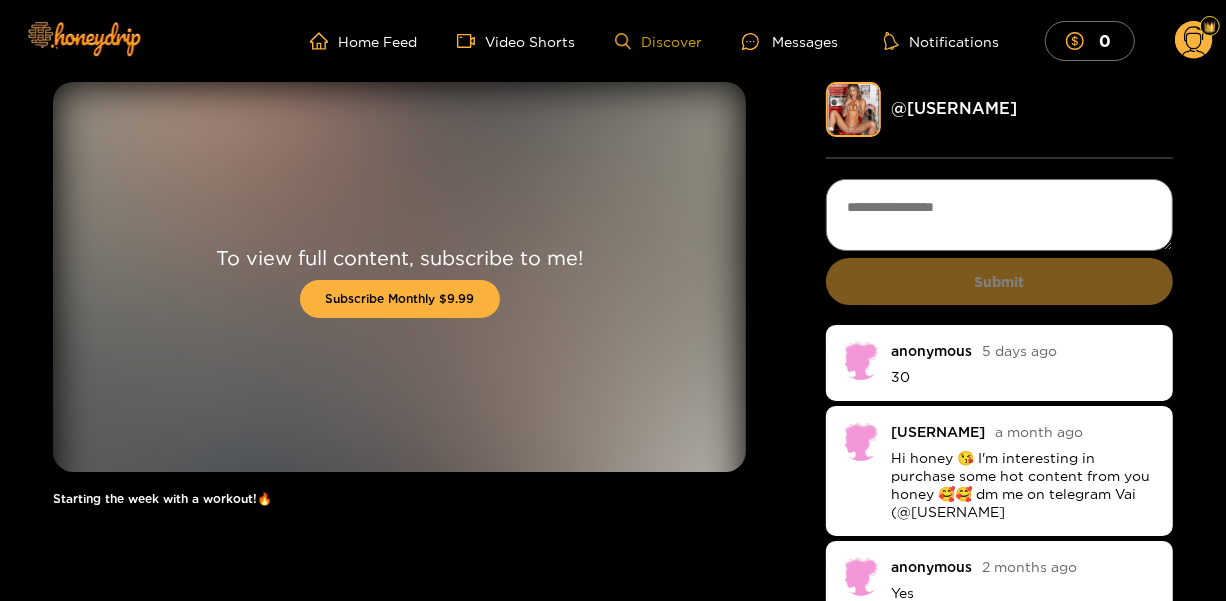 click on "Discover" at bounding box center (658, 41) 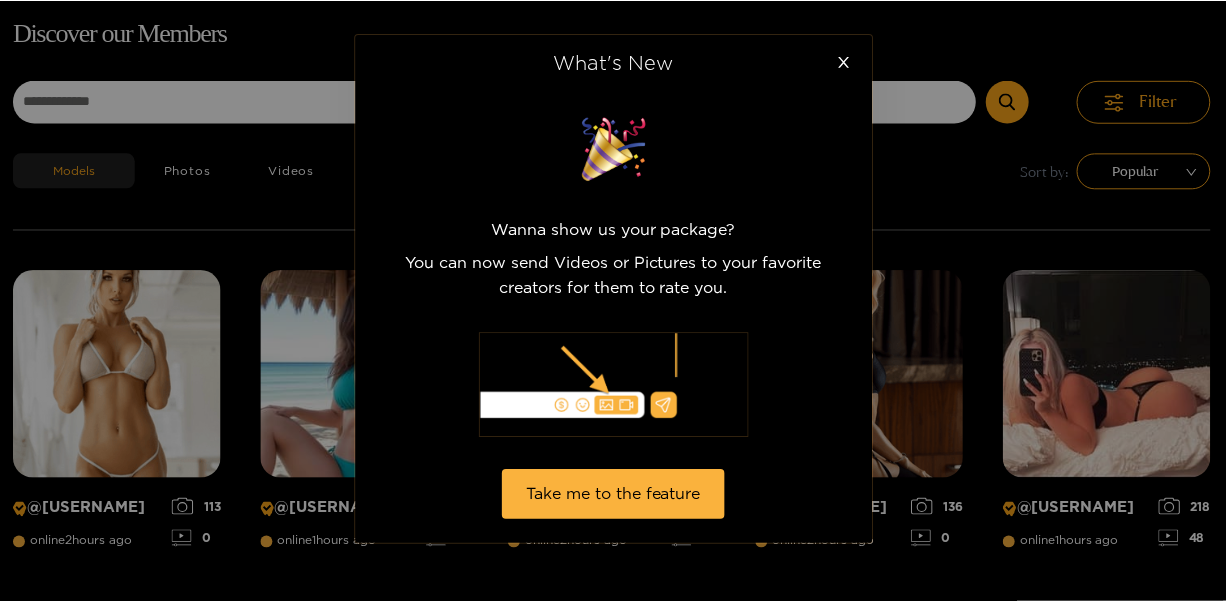 scroll, scrollTop: 128, scrollLeft: 0, axis: vertical 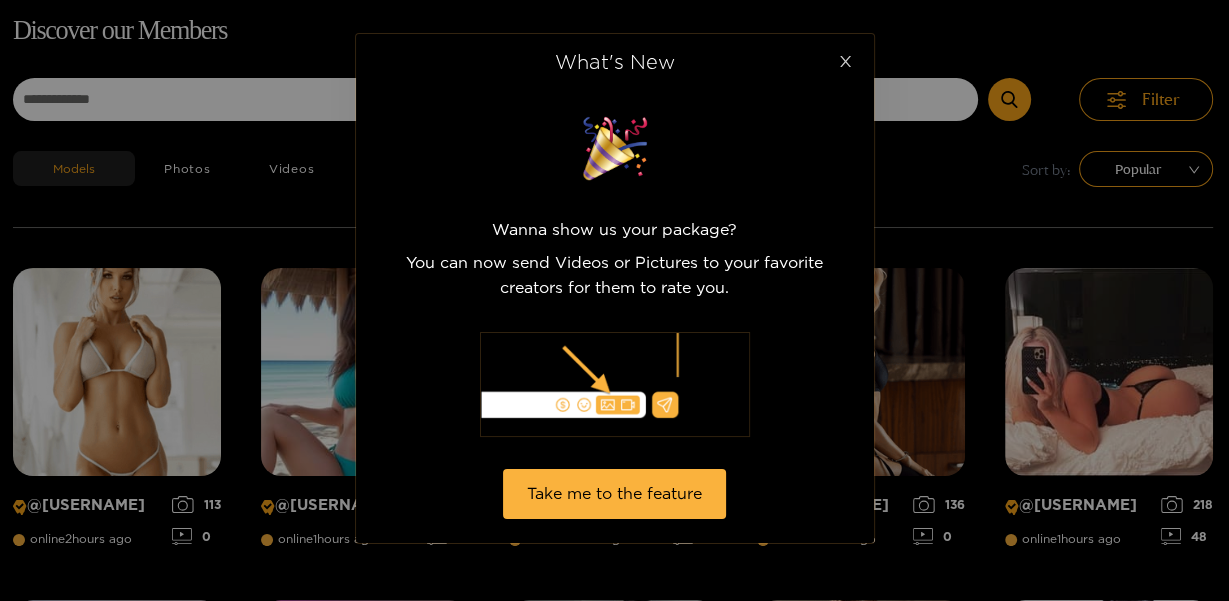 click 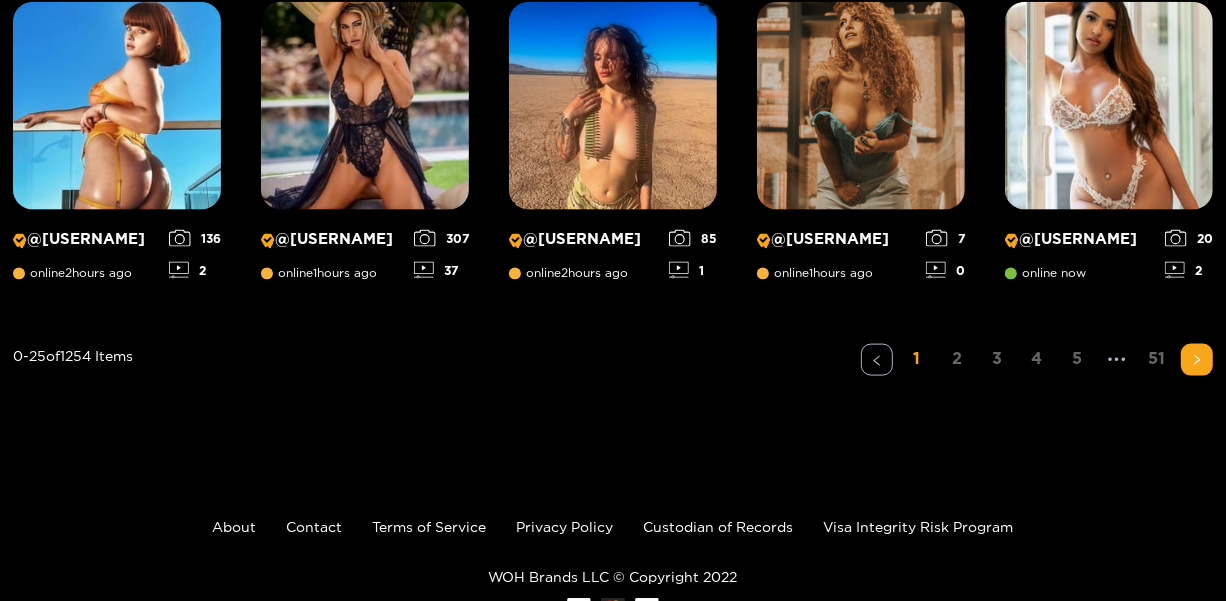 scroll, scrollTop: 1728, scrollLeft: 0, axis: vertical 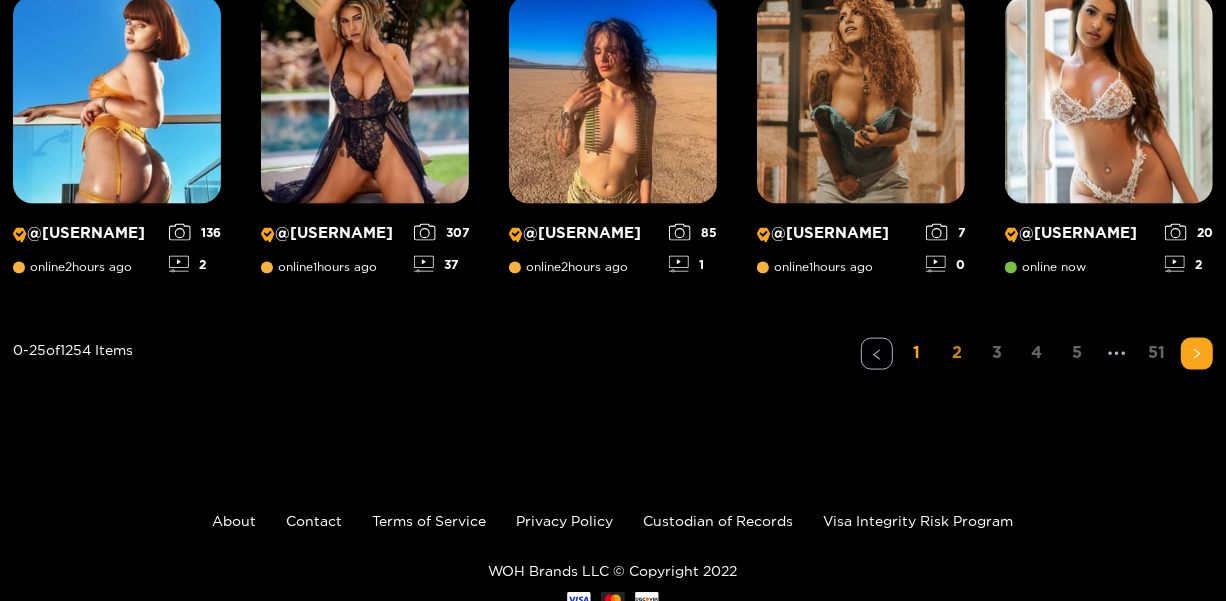 click on "2" at bounding box center (957, 352) 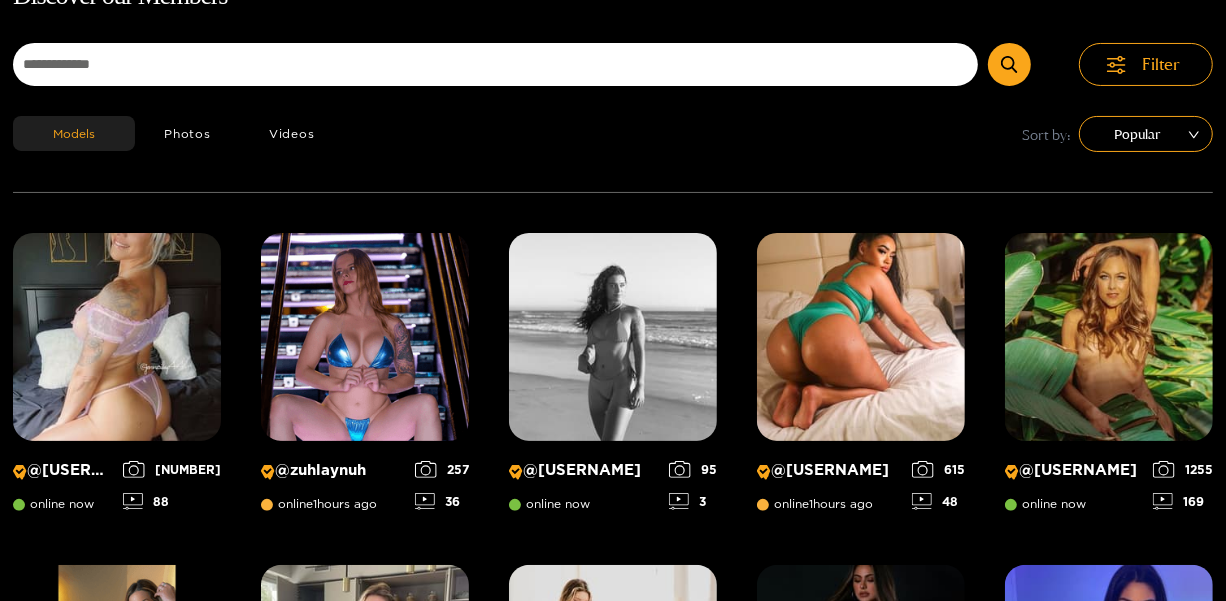 scroll, scrollTop: 128, scrollLeft: 0, axis: vertical 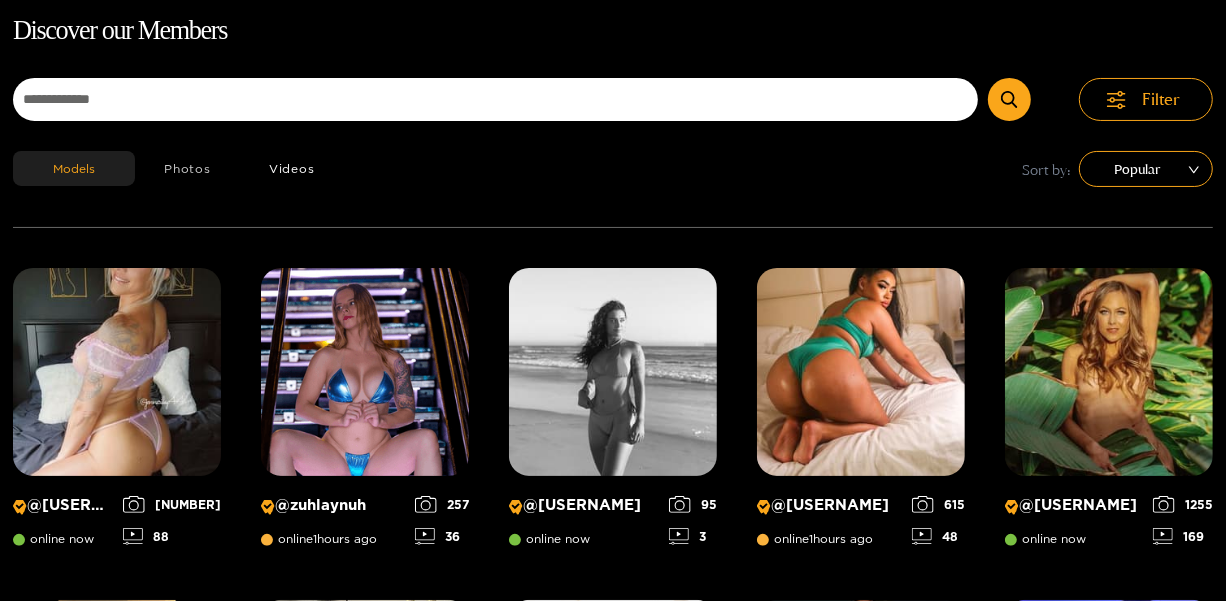click on "Photos" at bounding box center [187, 168] 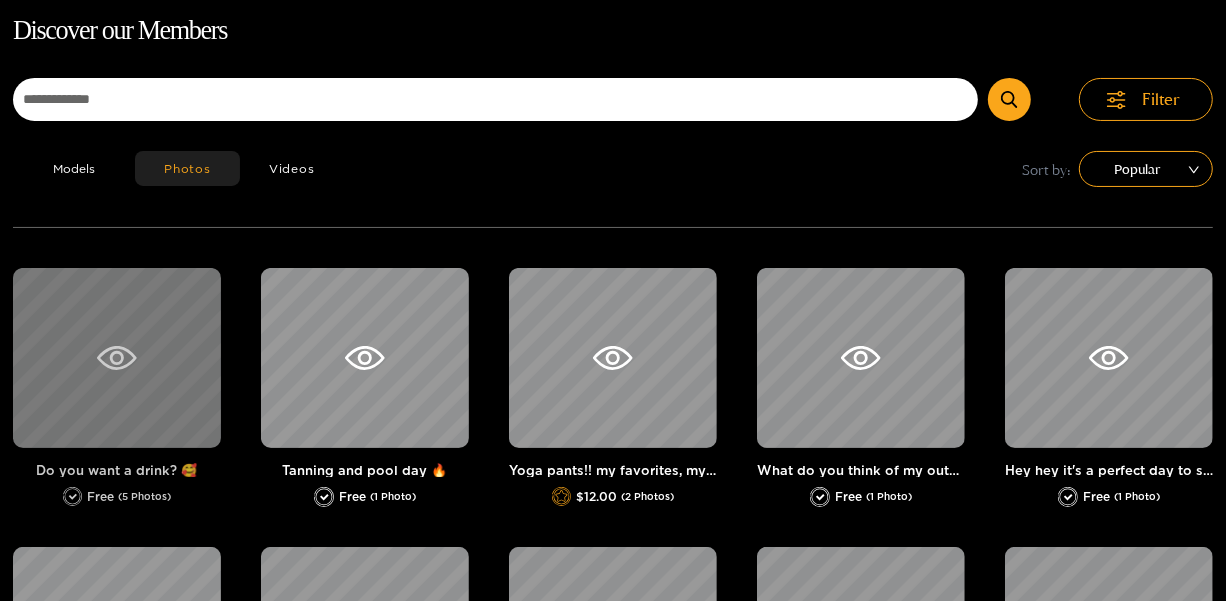 click at bounding box center [117, 358] 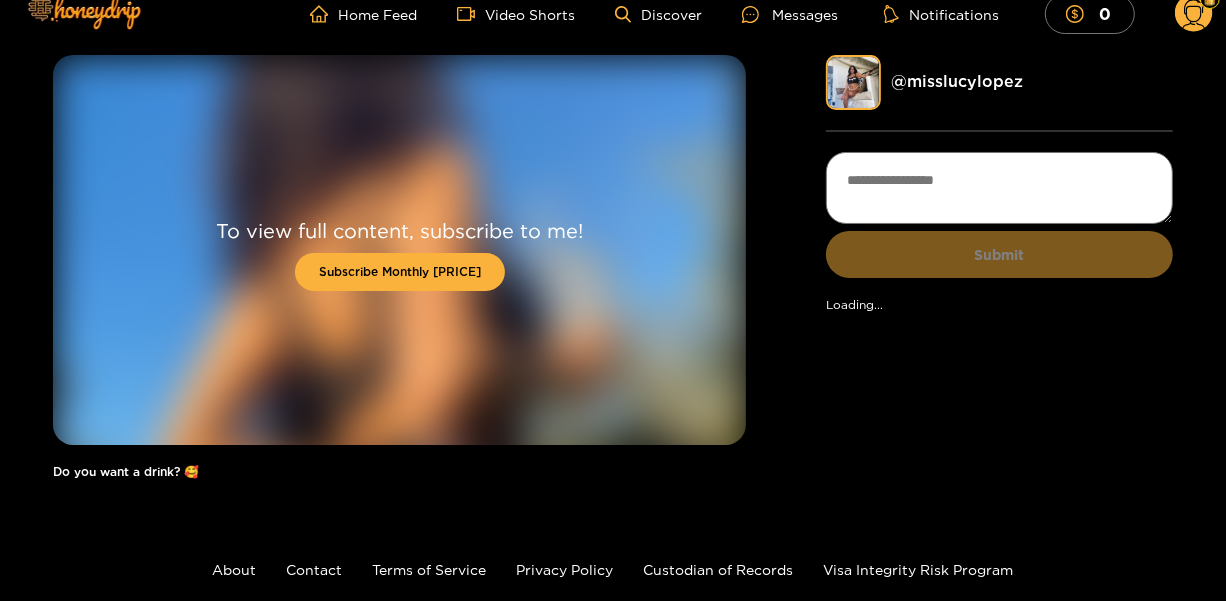 scroll, scrollTop: 0, scrollLeft: 0, axis: both 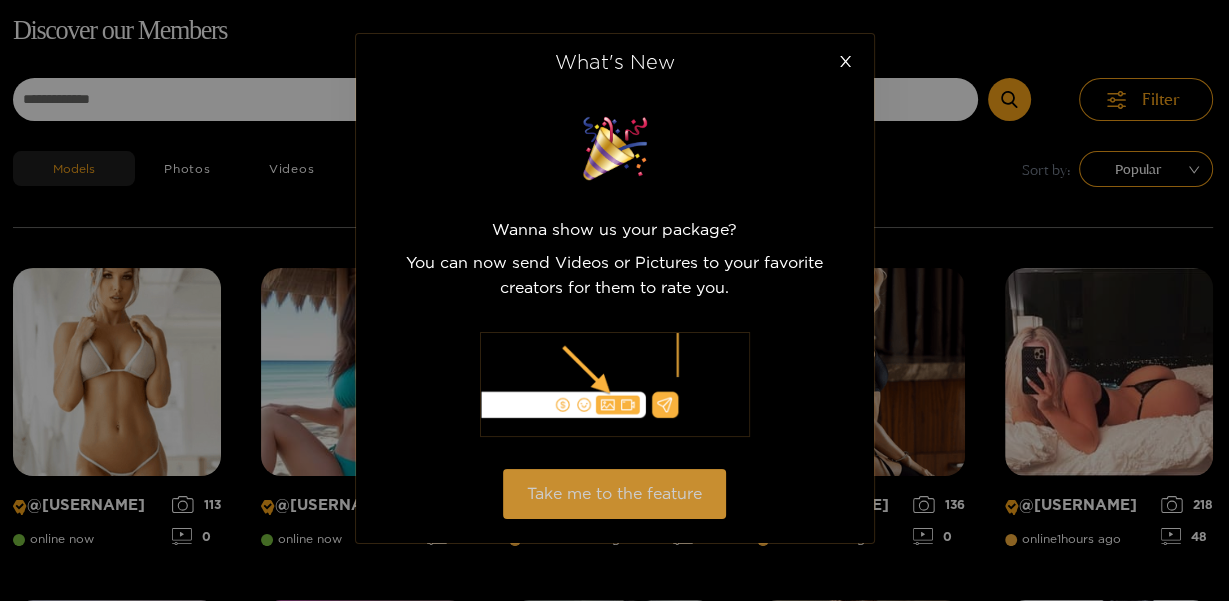 click on "Take me to the feature" at bounding box center [614, 493] 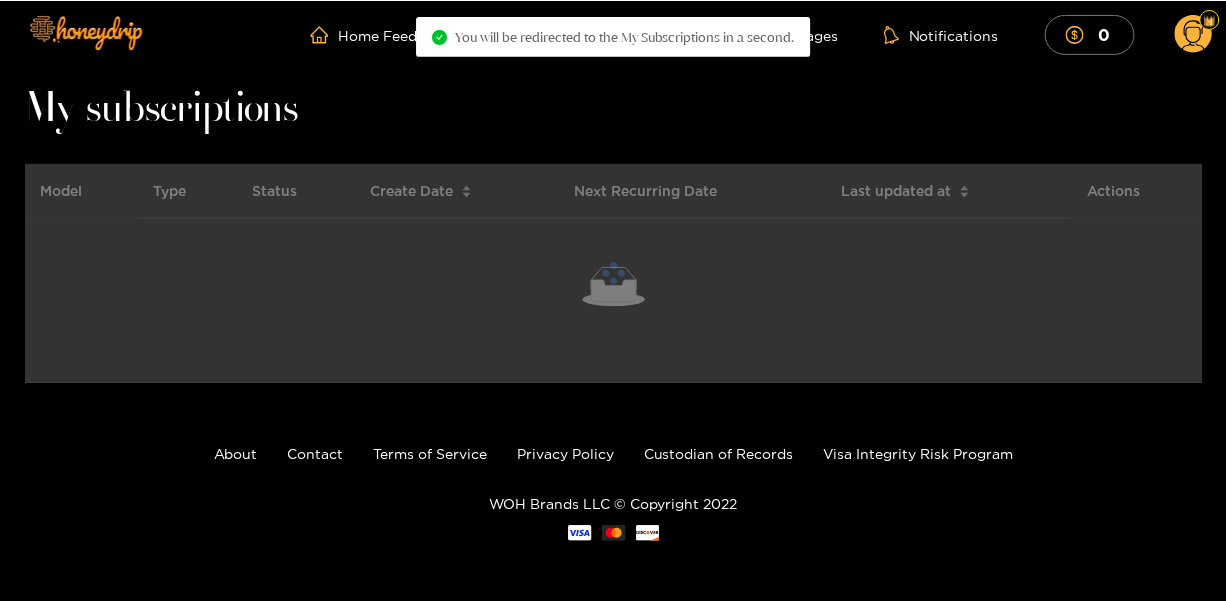 scroll, scrollTop: 0, scrollLeft: 0, axis: both 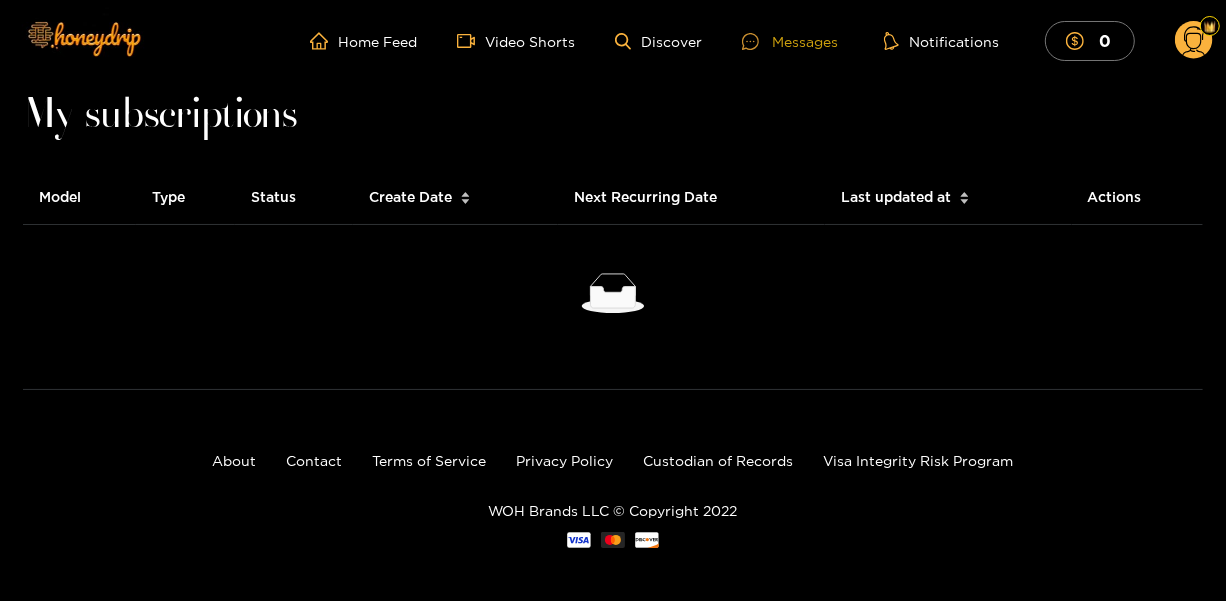 click on "Messages" at bounding box center (790, 41) 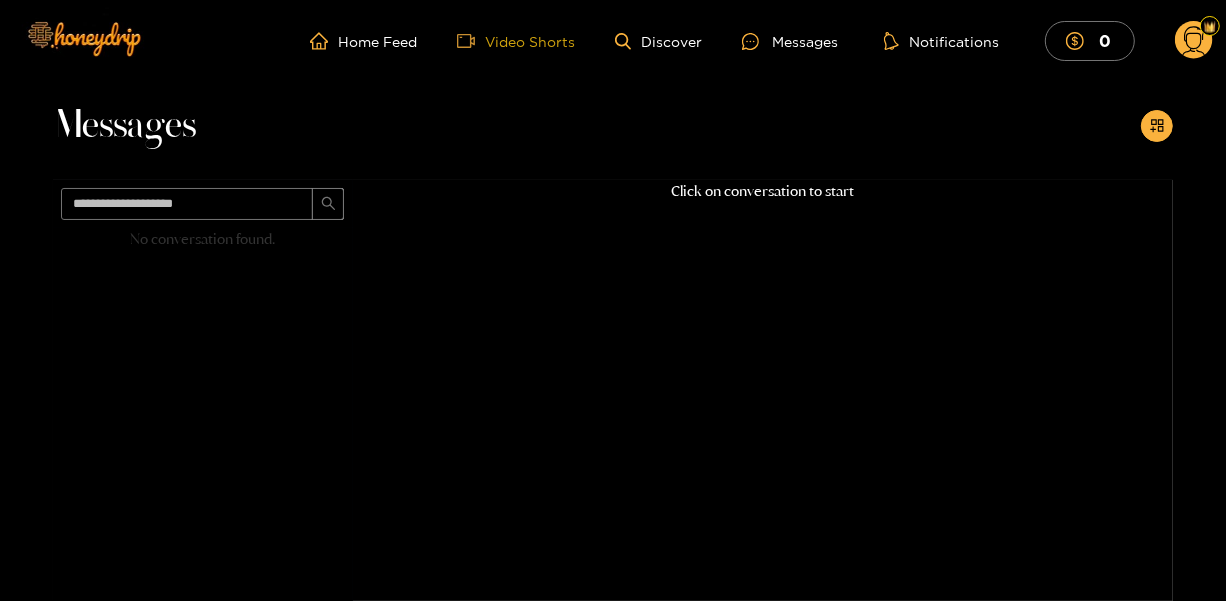 click on "Video Shorts" at bounding box center (516, 41) 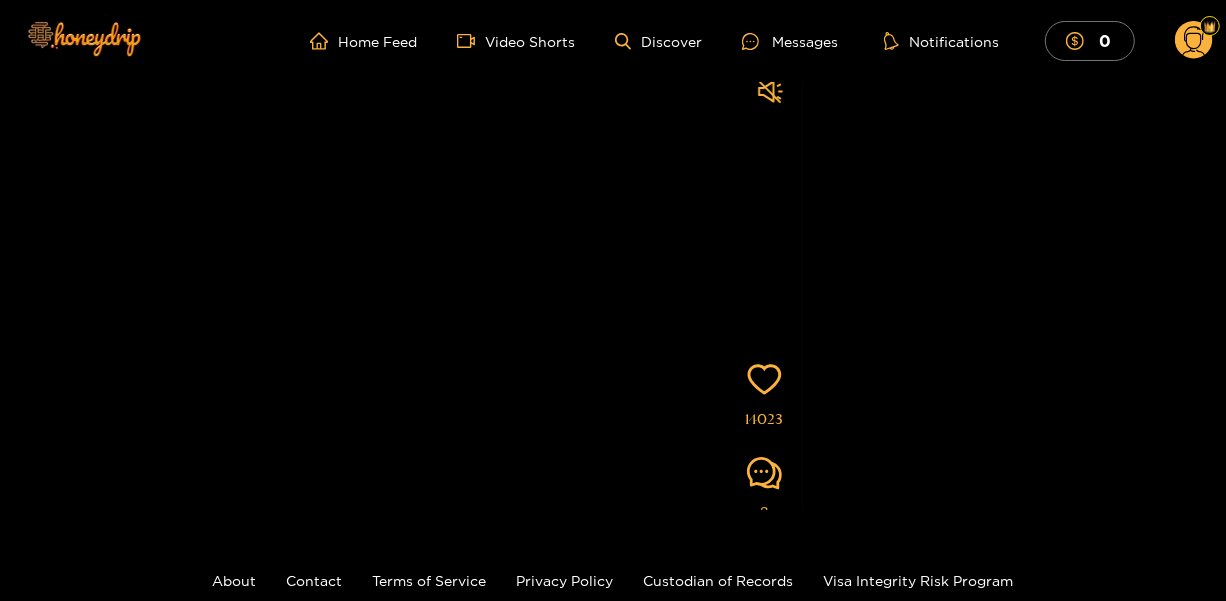scroll, scrollTop: 0, scrollLeft: 0, axis: both 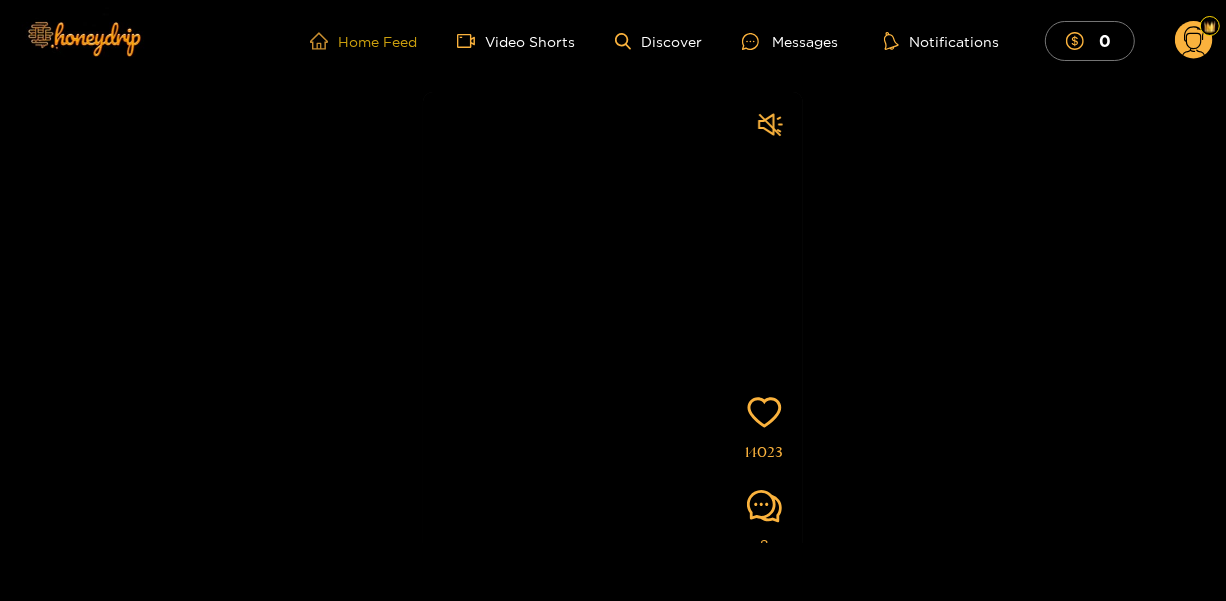 click on "Home Feed" at bounding box center [363, 41] 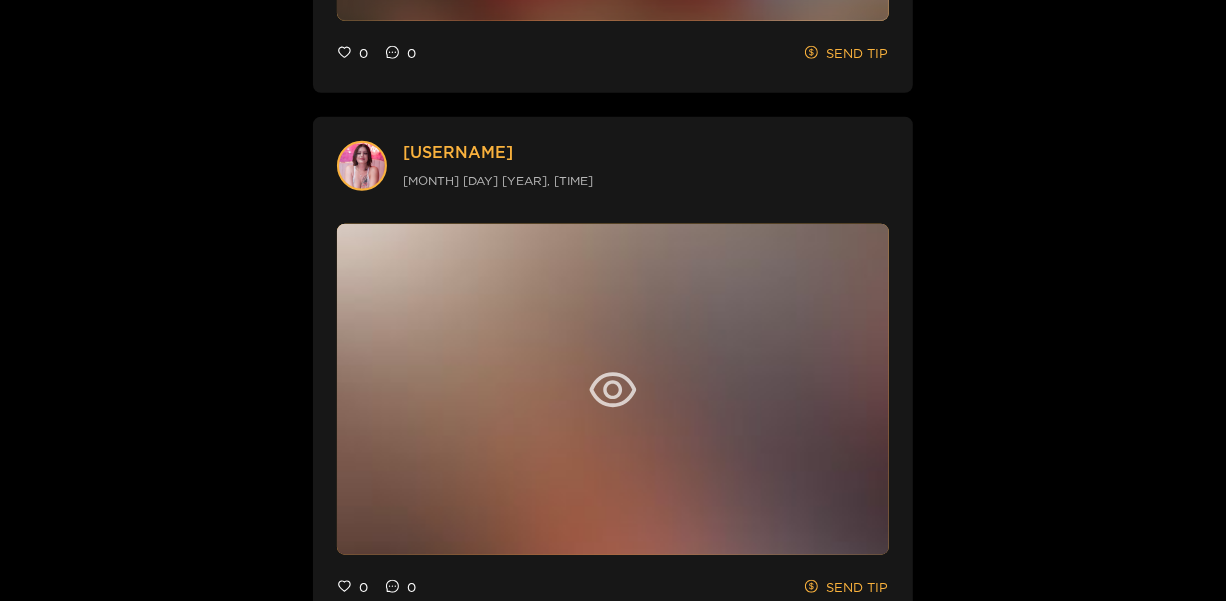 scroll, scrollTop: 1360, scrollLeft: 0, axis: vertical 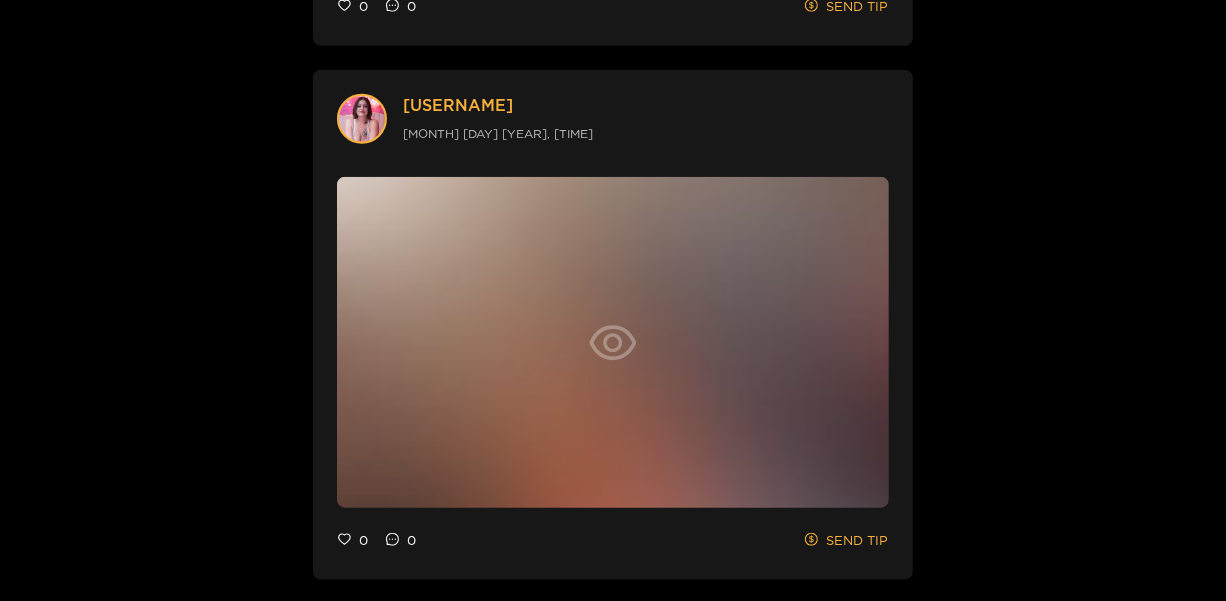 click 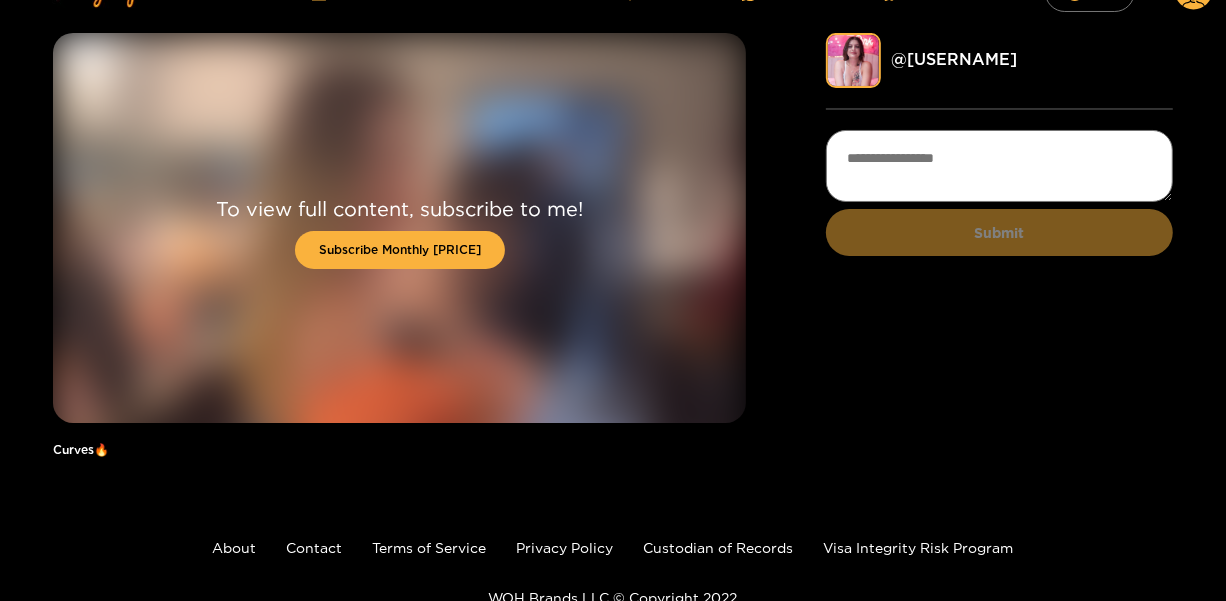 scroll, scrollTop: 0, scrollLeft: 0, axis: both 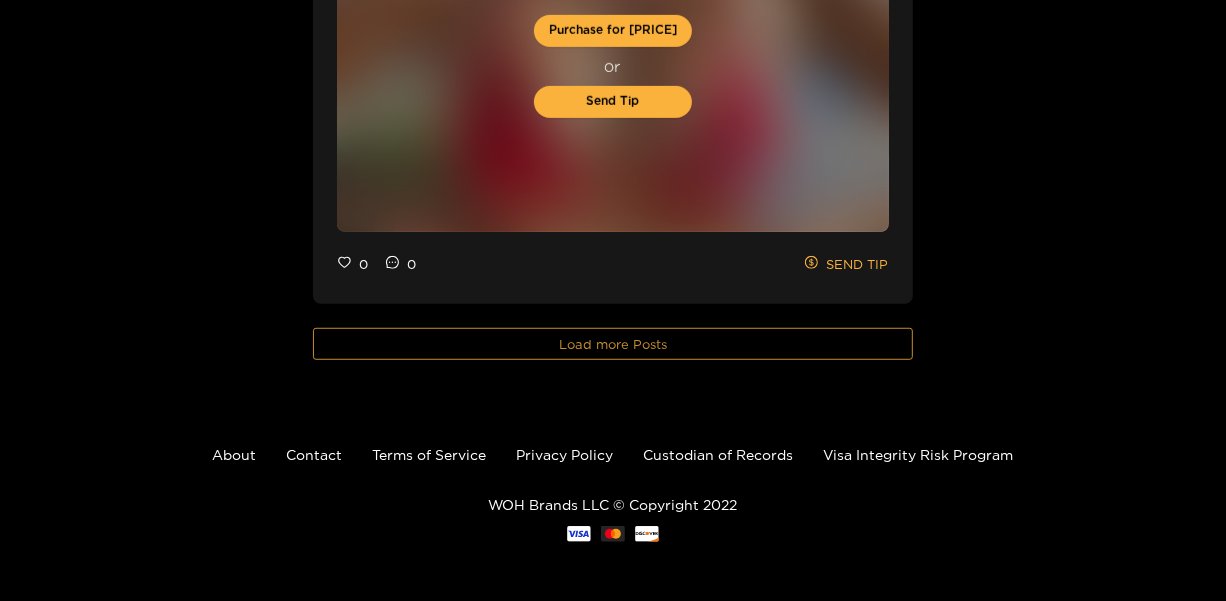 click on "Load more Posts" at bounding box center (613, 344) 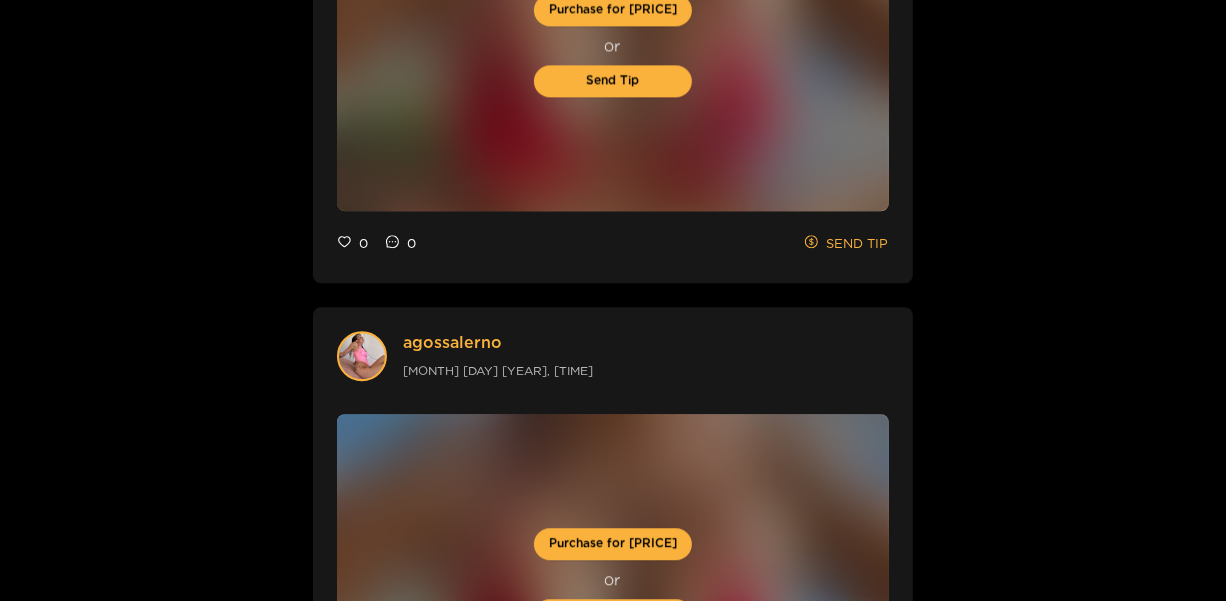 scroll, scrollTop: 8653, scrollLeft: 0, axis: vertical 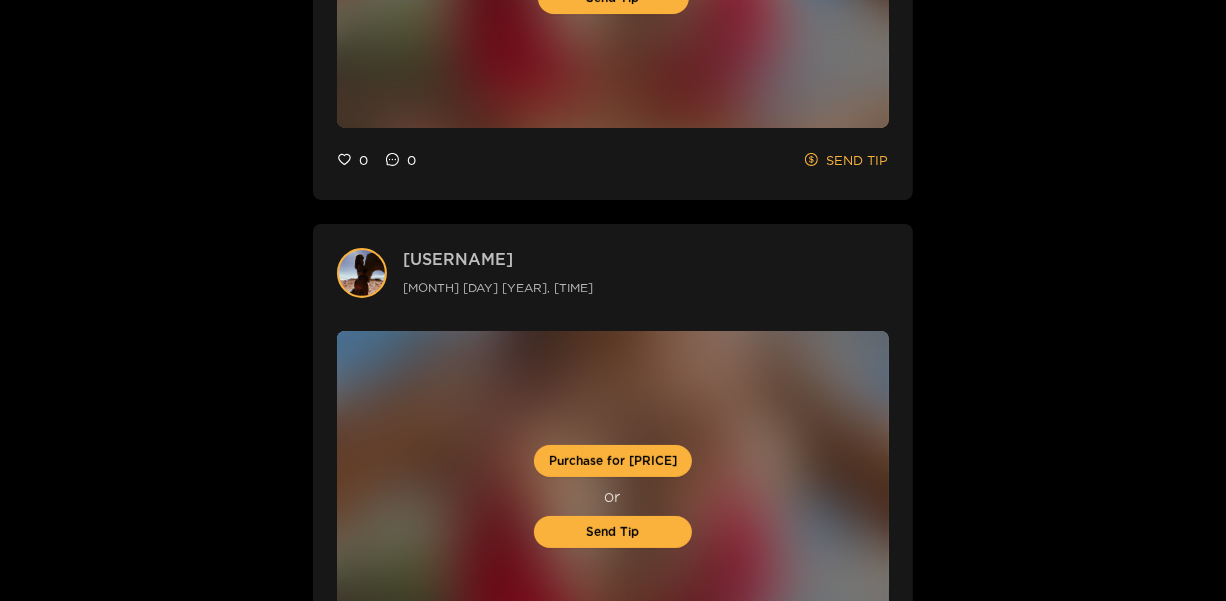 click on "xxlexxi" at bounding box center [498, 259] 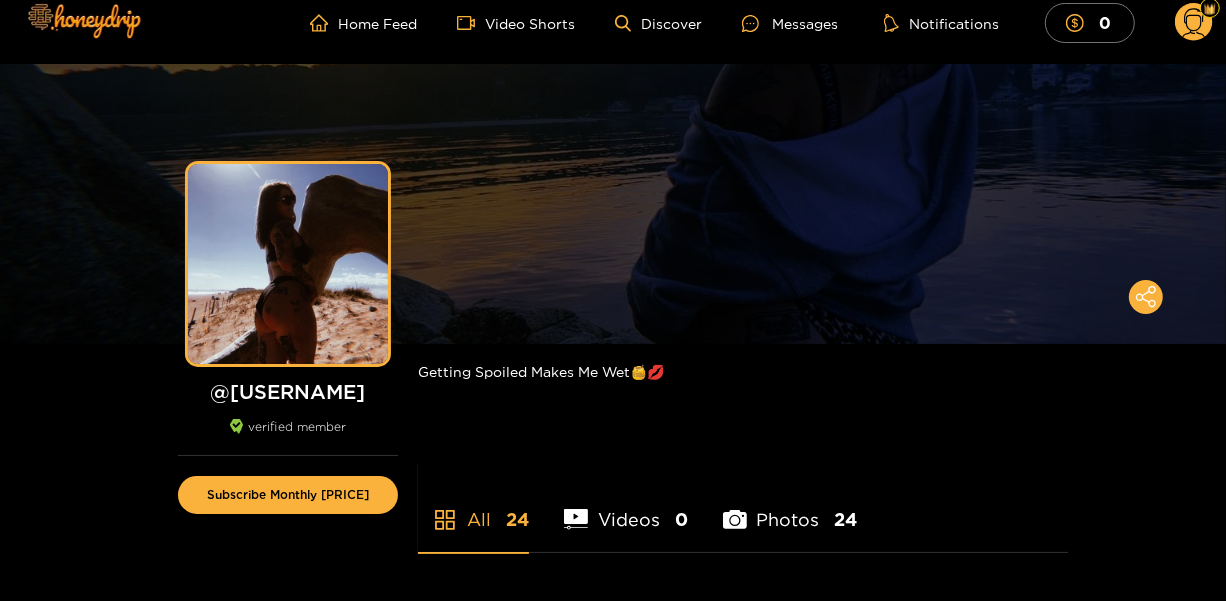 scroll, scrollTop: 0, scrollLeft: 0, axis: both 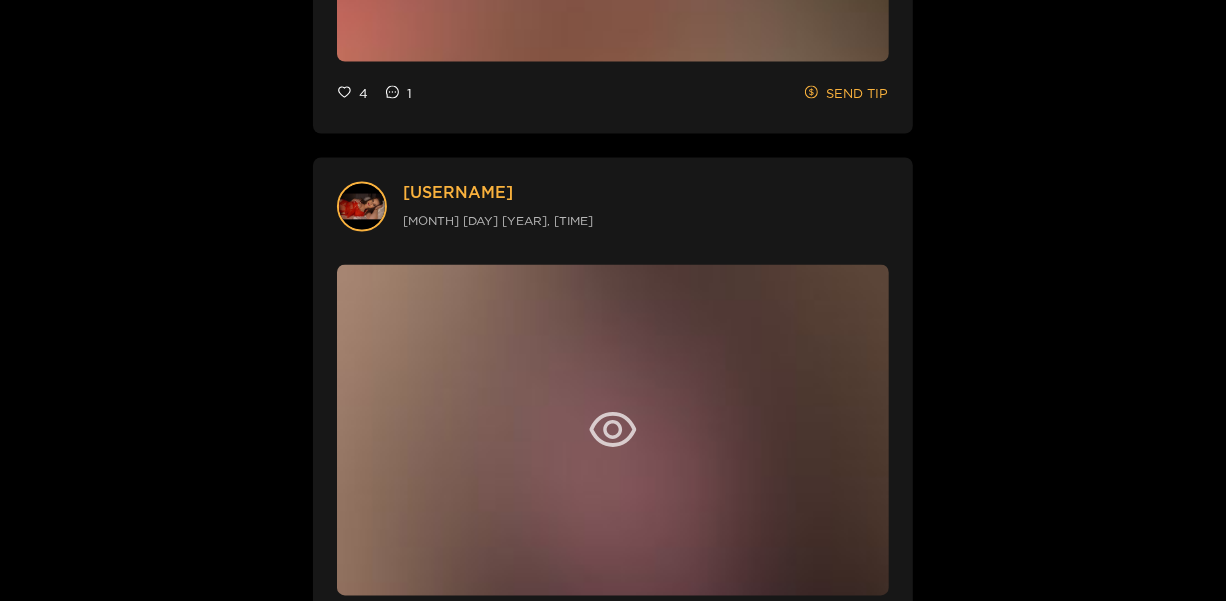 click on "Hey  dantemerlot , you are not subscribed to anyone, here are some suggestions. @ thealexkay_ Subscribe Monthly $5.00 @ nicolev Subscribe Monthly $5.00 @ khloe Subscribe Monthly $10.00 @ misslauraklein Subscribe Monthly $5.00 @ chelseaterese Subscribe Monthly $10.00 frostbunnie August 1st 2025, 2:06:52 am   Purchase for $6.00 or Send Tip 0 0 SEND TIP frostbunnie August 1st 2025, 2:04:46 am   0 0 SEND TIP tayntedlove July 31st 2025, 6:46:37 pm Tanning by the pool 🌞    4 1 SEND TIP crystalwilder July 30th 2025, 7:00:14 pm   0 0 SEND TIP jordanchristine_15 July 30th 2025, 5:13:28 pm   0 0 SEND TIP emilyivy July 30th 2025, 12:16:13 pm   Purchase for $10.00 or Send Tip 2 1 SEND TIP nannubarrero July 30th 2025, 12:09:41 pm   Purchase for $15.00 or Send Tip 2 2 SEND TIP rubi11 July 30th 2025, 12:06:55 pm   Purchase for $8.00 or Send Tip 1 2 SEND TIP rubi11 July 30th 2025, 12:04:34 pm   Purchase for $8.00 or Send Tip 1 1 SEND TIP itzzelectric_ July 30th 2025, 12:02:29 pm   Purchase for $2.00 or Send Tip 0 0" at bounding box center (613, 835) 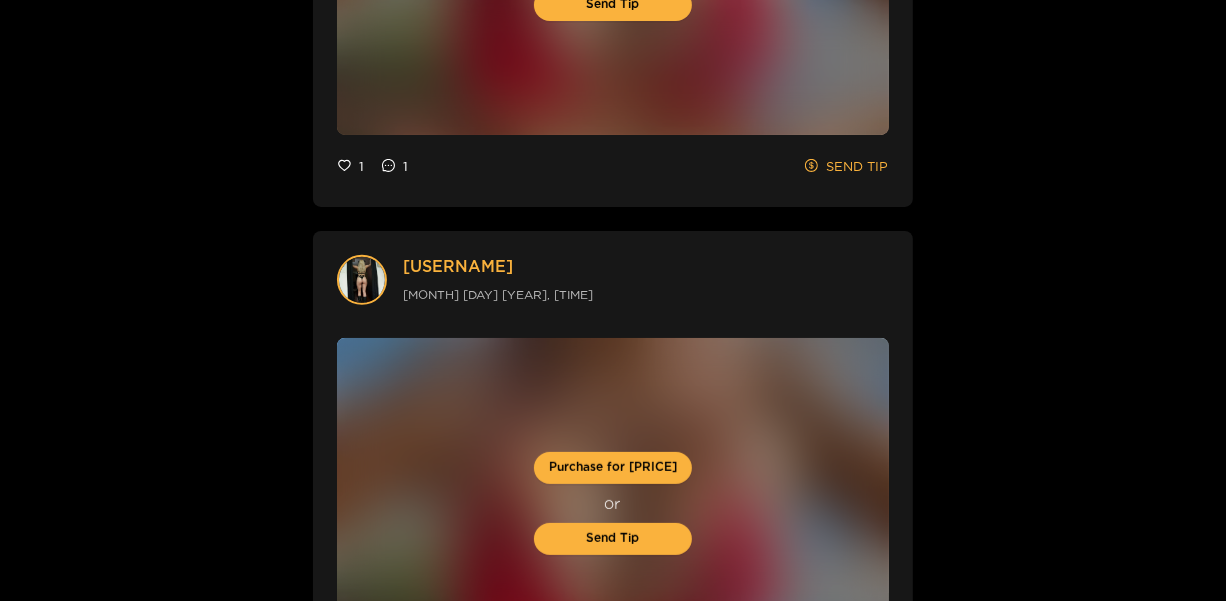 scroll, scrollTop: 5564, scrollLeft: 0, axis: vertical 